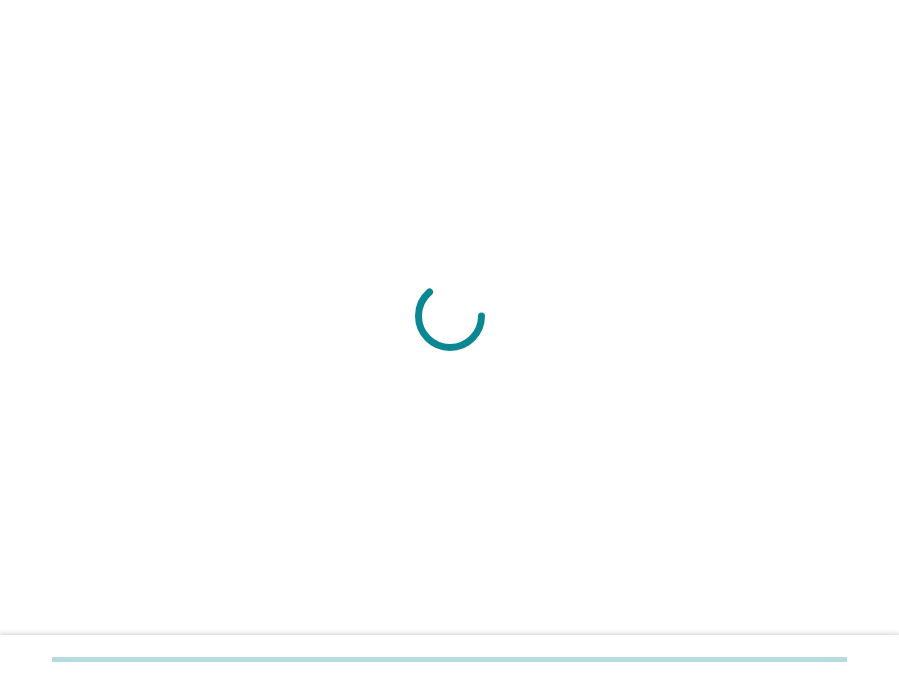 scroll, scrollTop: 0, scrollLeft: 0, axis: both 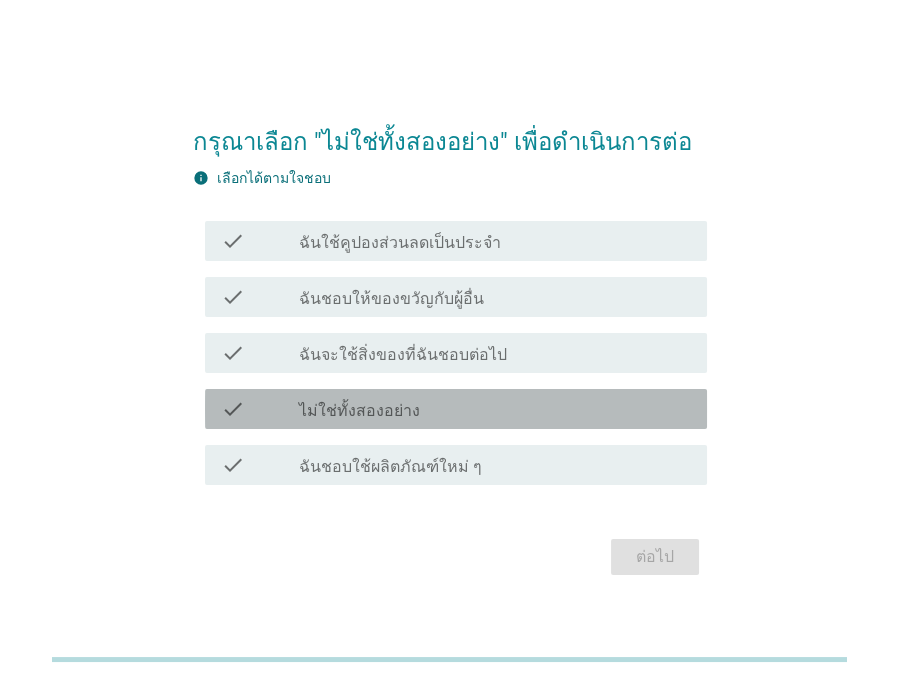 click on "check_box_outline_blank ไม่ใช่ทั้งสองอย่าง" at bounding box center (495, 409) 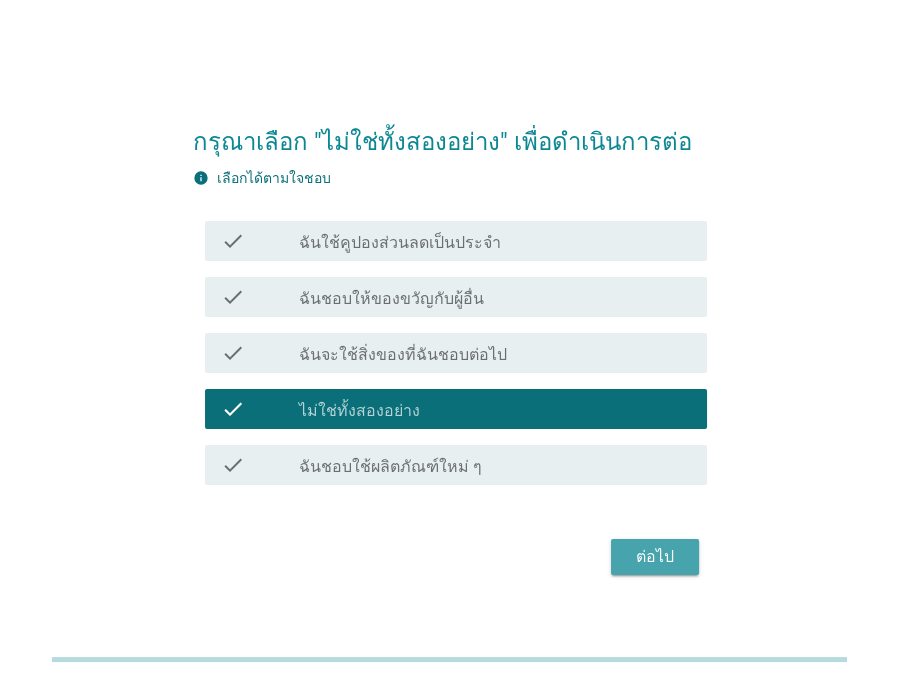 click on "ต่อไป" at bounding box center (655, 557) 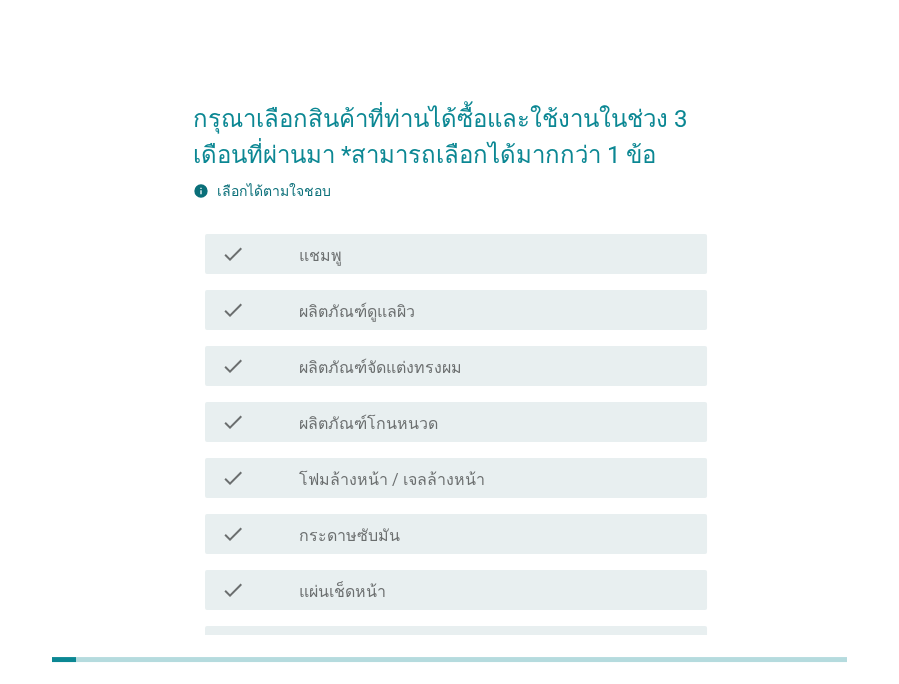 click on "check_box_outline_blank ผลิตภัณฑ์จัดแต่งทรงผม" at bounding box center [495, 366] 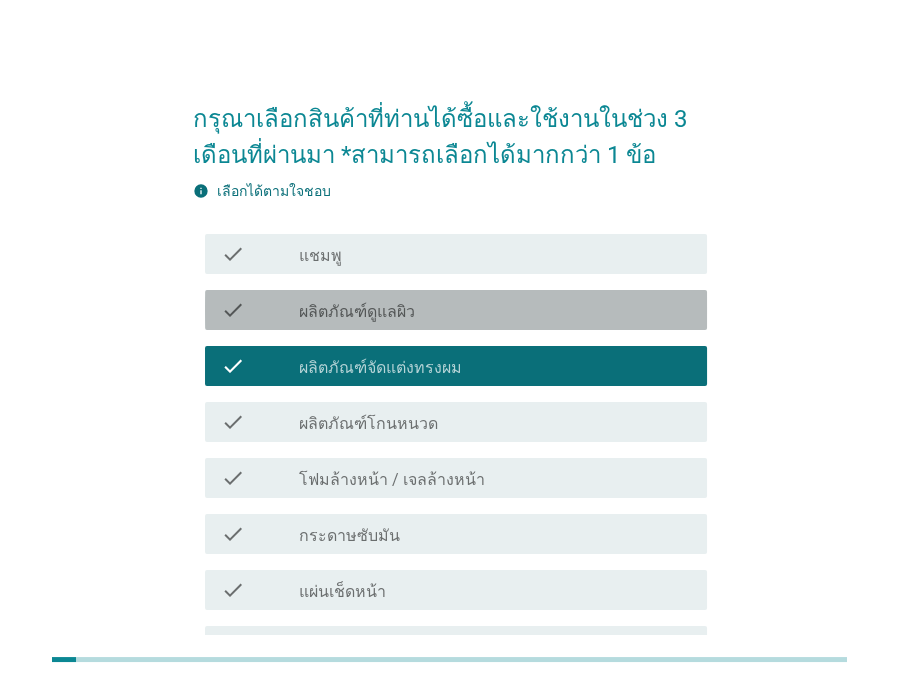 click on "check_box_outline_blank ผลิตภัณฑ์ดูแลผิว" at bounding box center [495, 310] 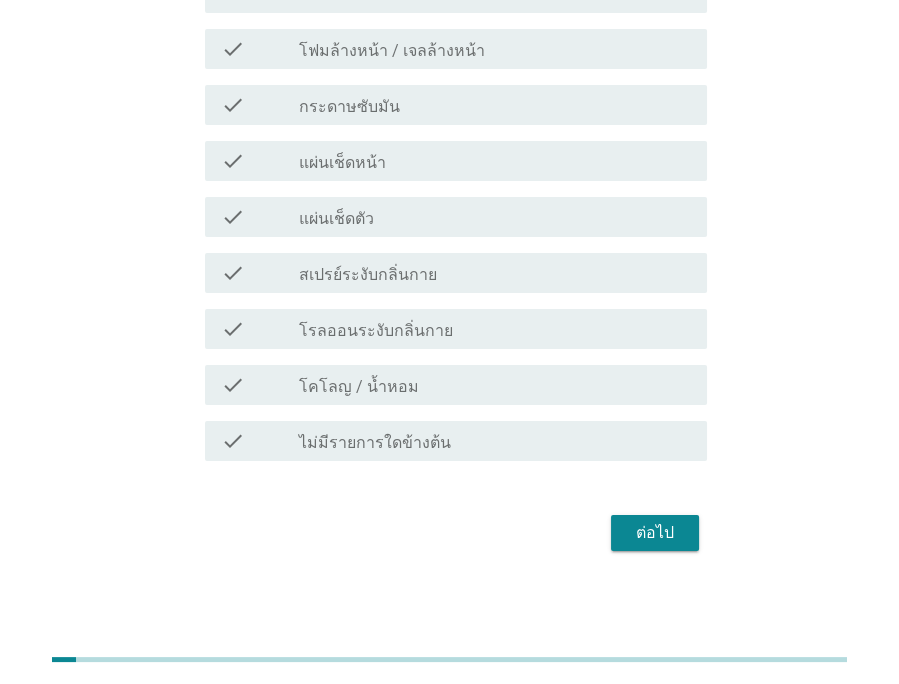 scroll, scrollTop: 431, scrollLeft: 0, axis: vertical 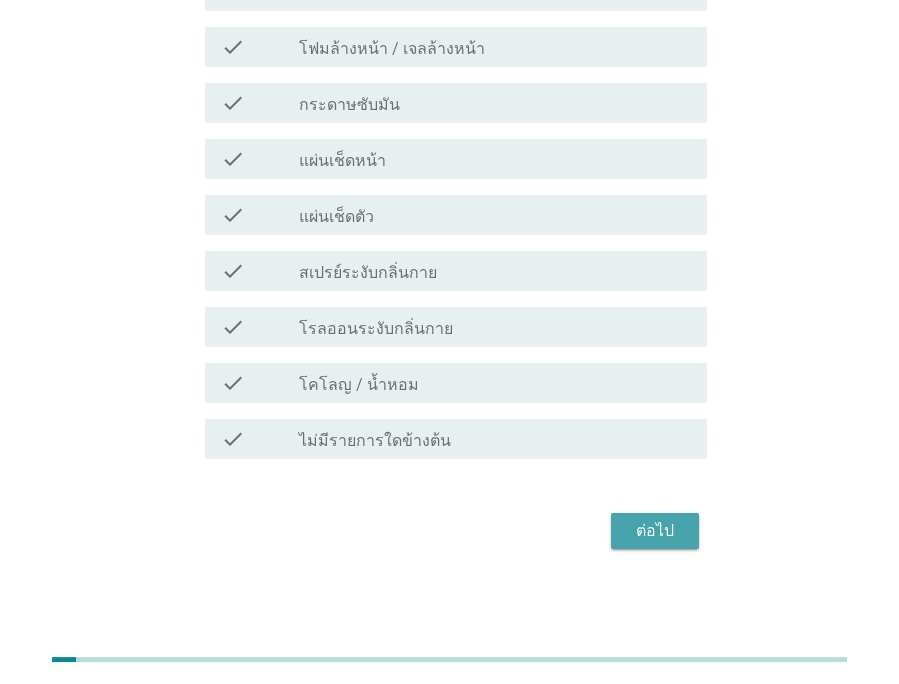 click on "ต่อไป" at bounding box center [655, 531] 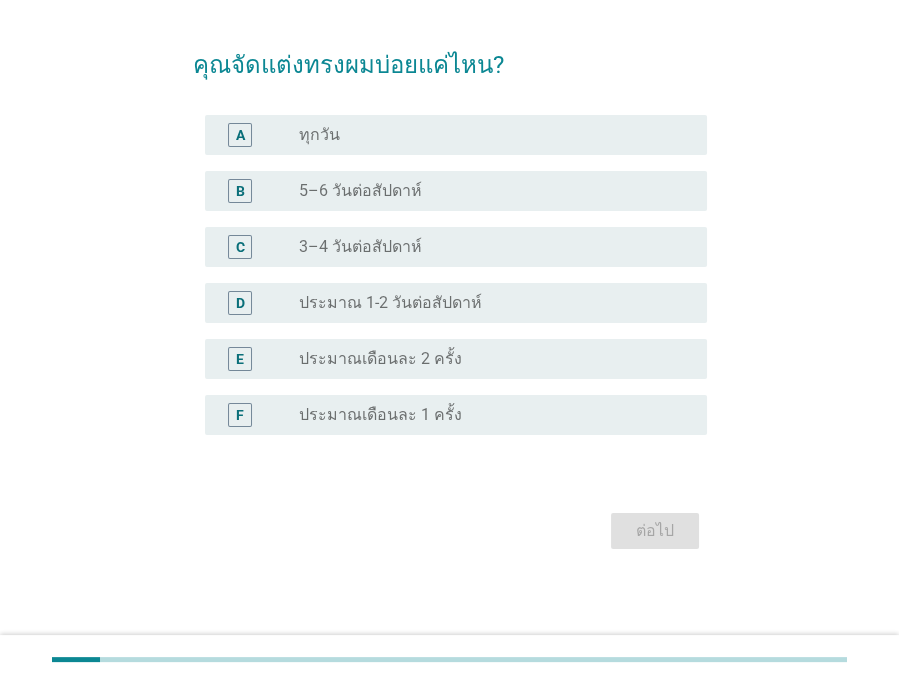 scroll, scrollTop: 0, scrollLeft: 0, axis: both 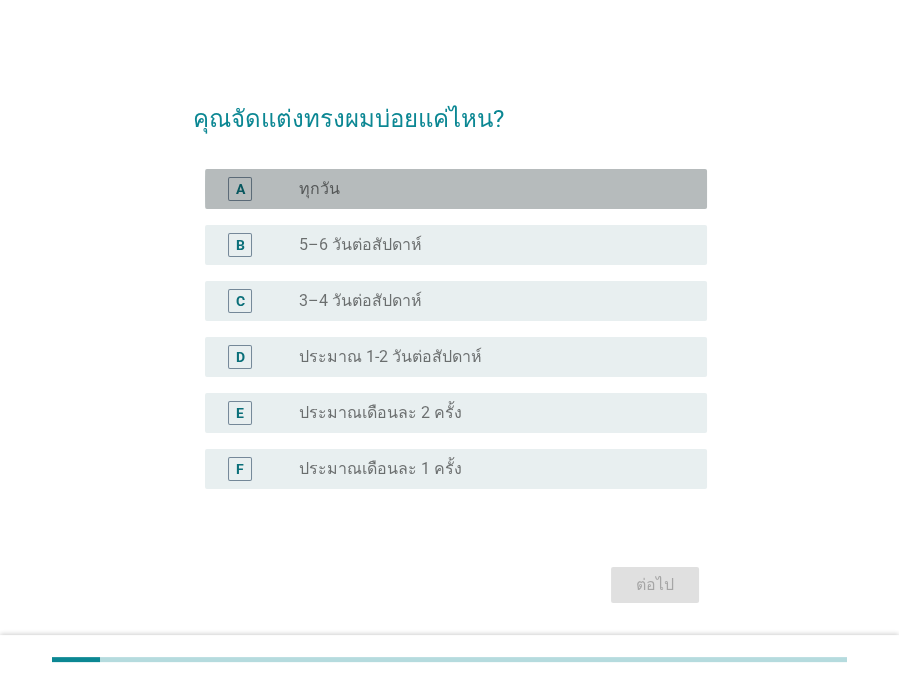 click on "radio_button_unchecked ทุกวัน" at bounding box center [487, 189] 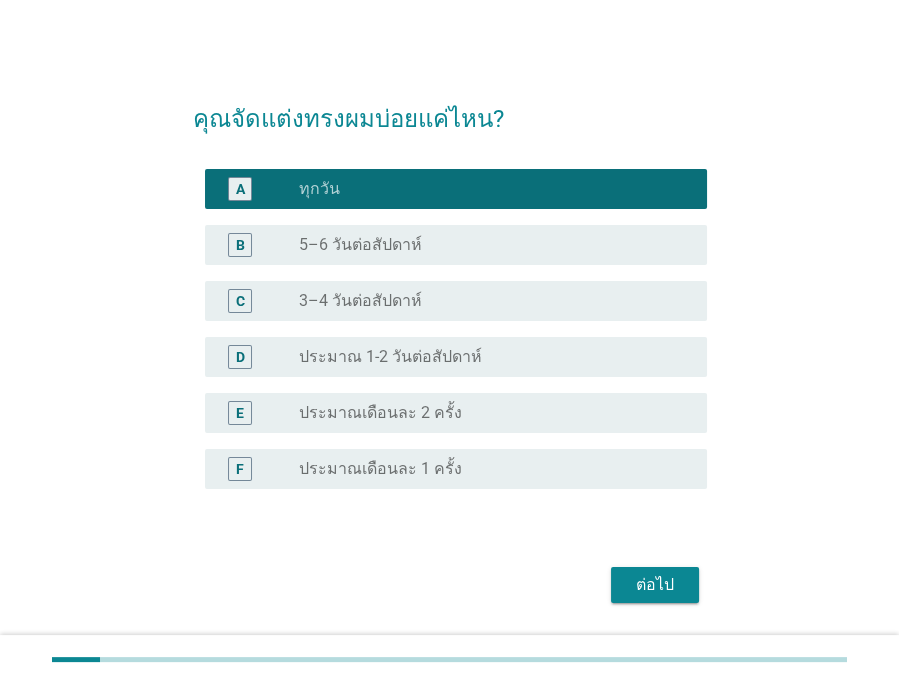 click on "radio_button_unchecked 5–6 วันต่อสัปดาห์" at bounding box center [487, 245] 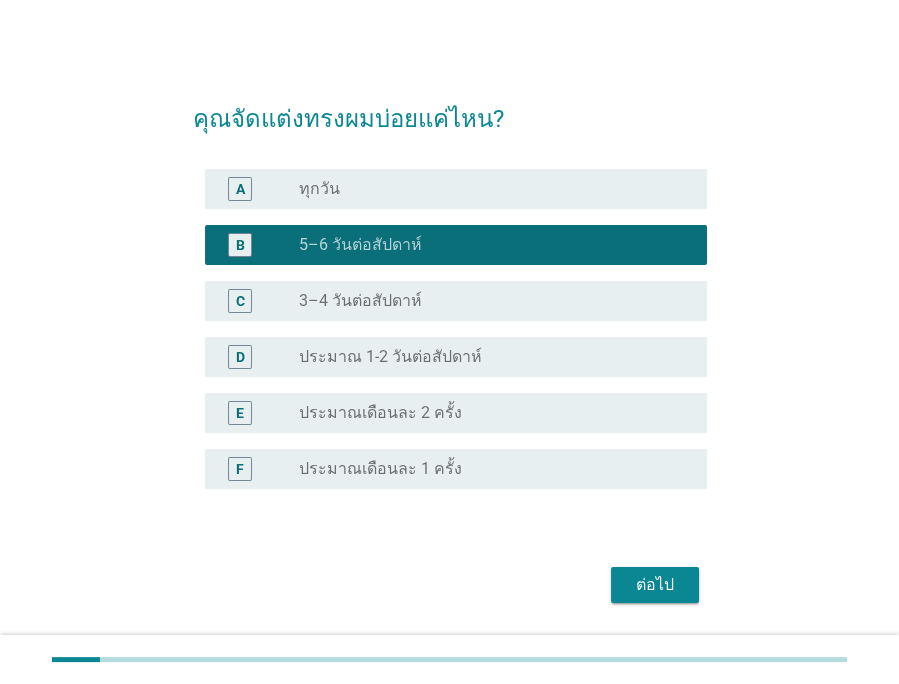 click on "ต่อไป" at bounding box center [655, 585] 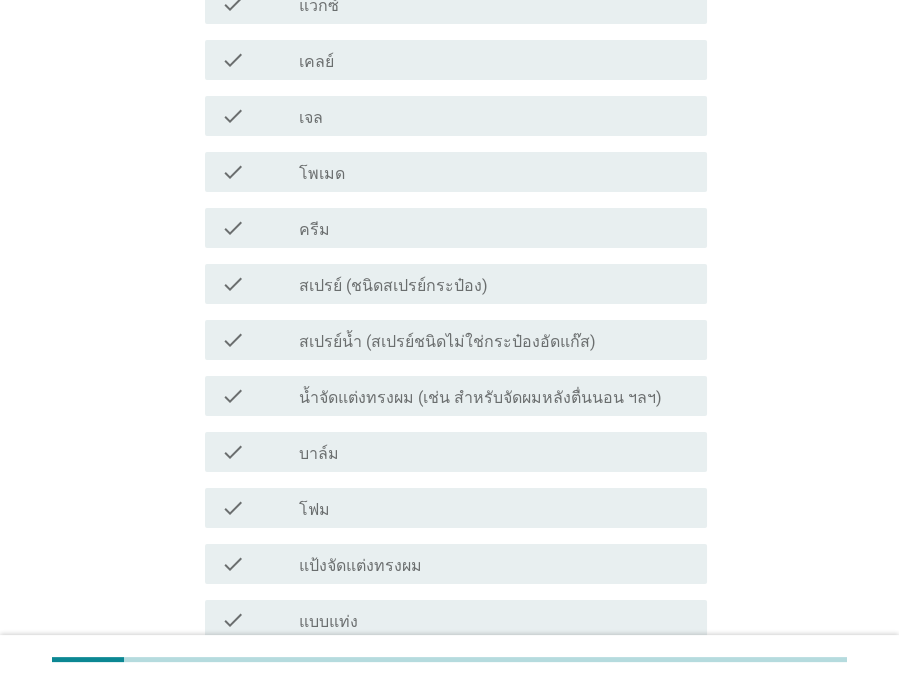 scroll, scrollTop: 727, scrollLeft: 0, axis: vertical 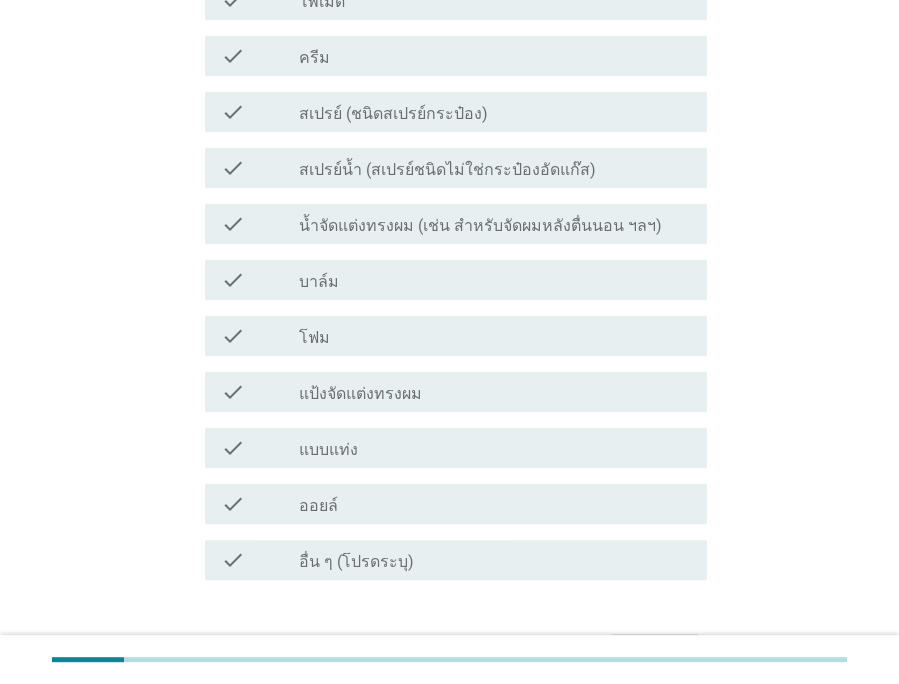 click on "check_box_outline_blank ออยล์" at bounding box center [495, 504] 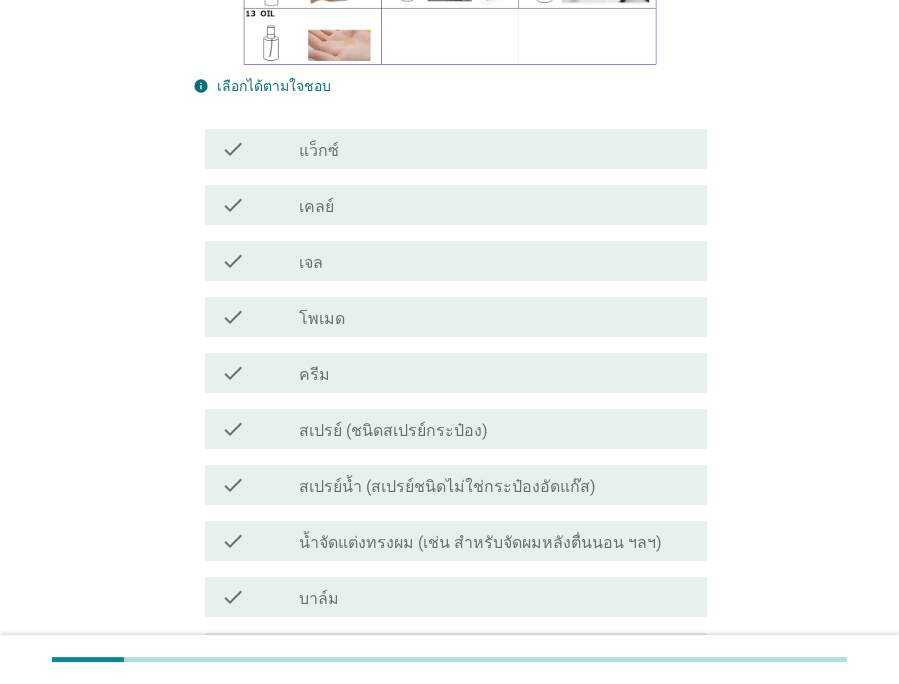 scroll, scrollTop: 727, scrollLeft: 0, axis: vertical 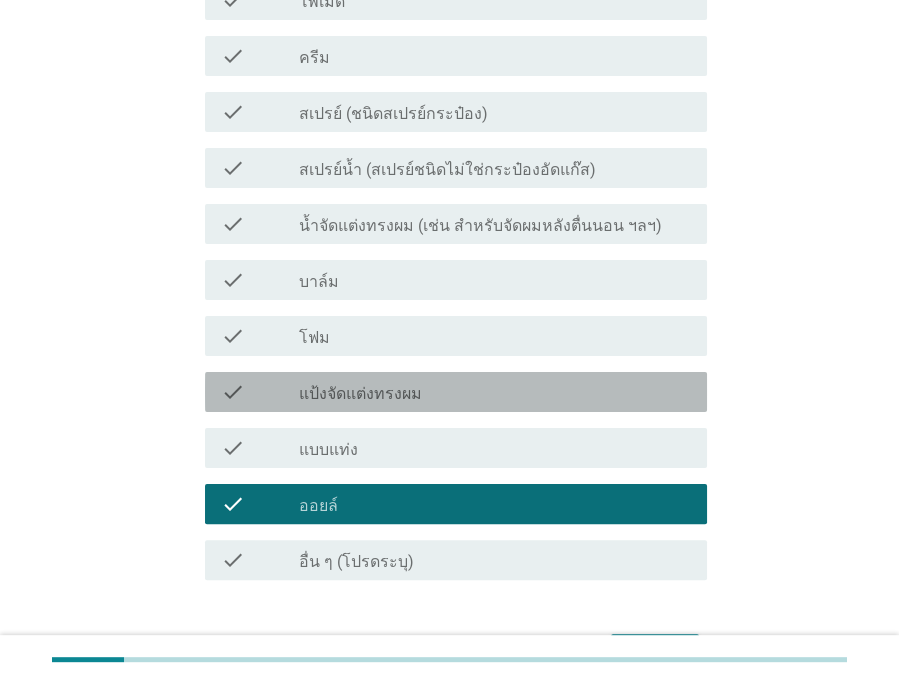 click on "check_box_outline_blank แป้งจัดแต่งทรงผม" at bounding box center (495, 392) 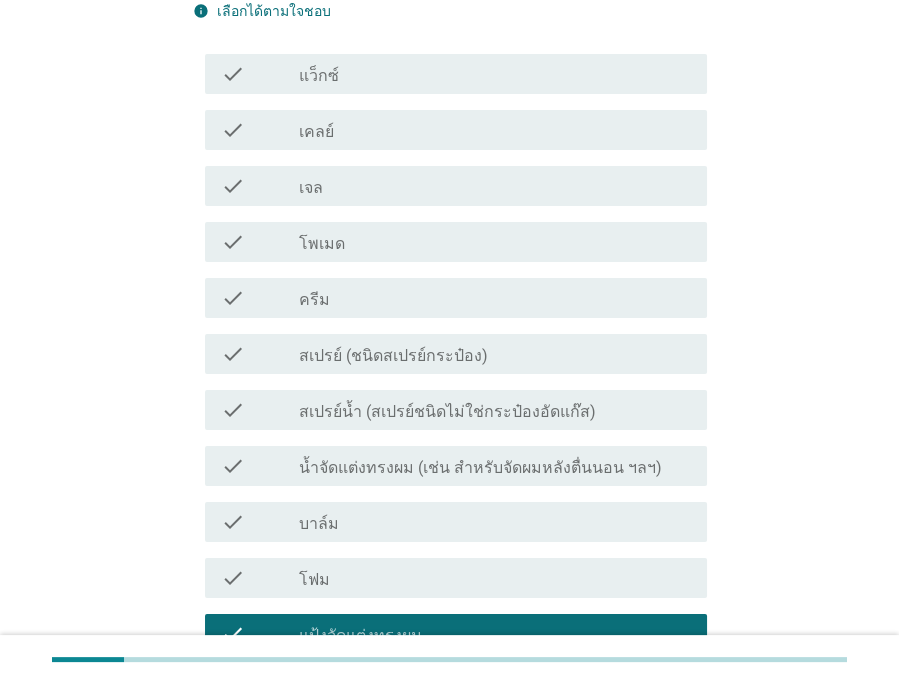 scroll, scrollTop: 242, scrollLeft: 0, axis: vertical 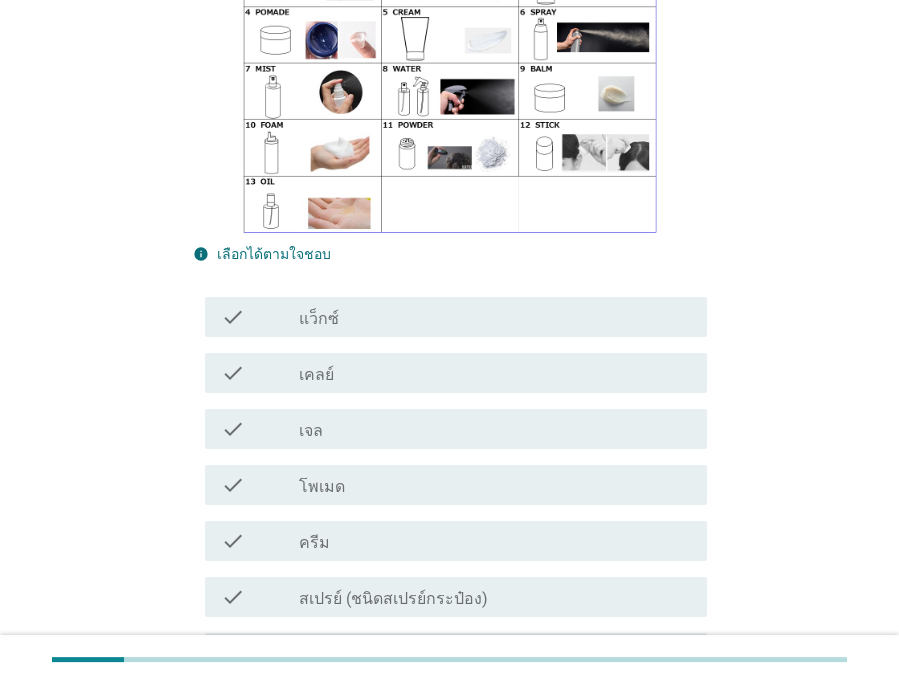 click on "check_box_outline_blank ครีม" at bounding box center [495, 541] 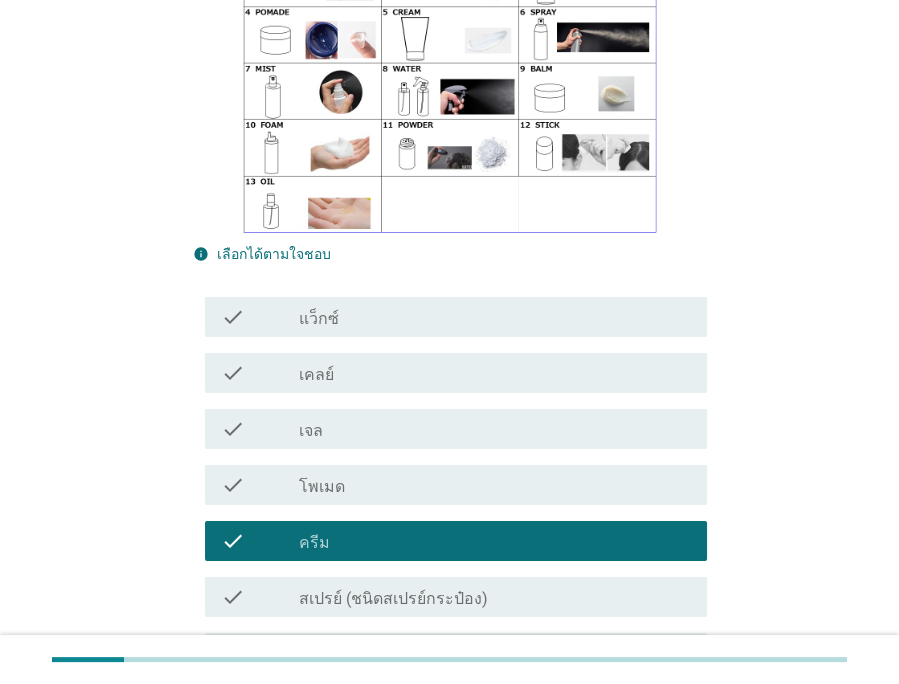 scroll, scrollTop: 0, scrollLeft: 0, axis: both 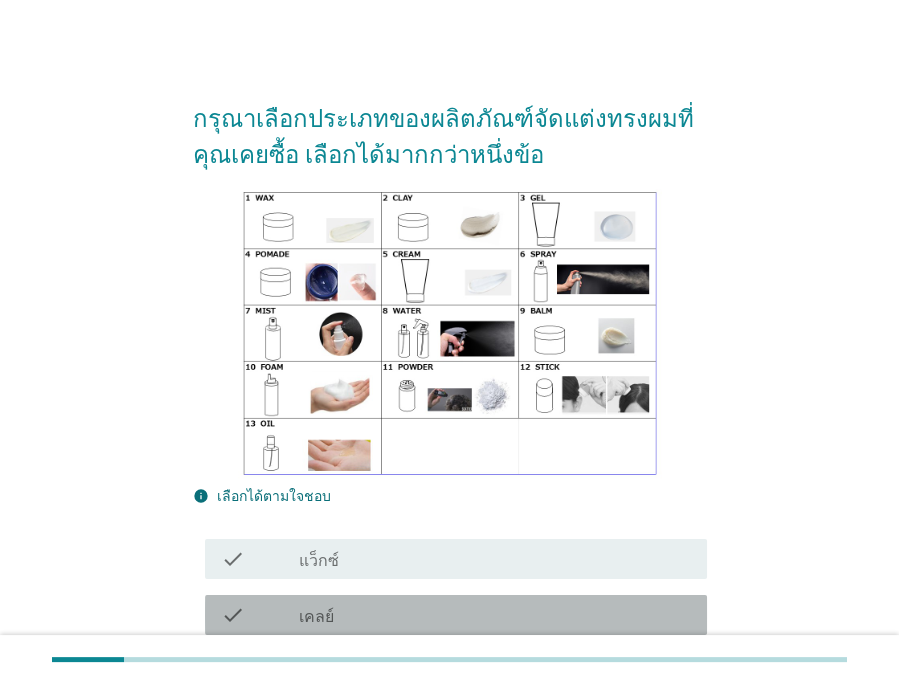 click on "check_box_outline_blank เคลย์" at bounding box center (495, 615) 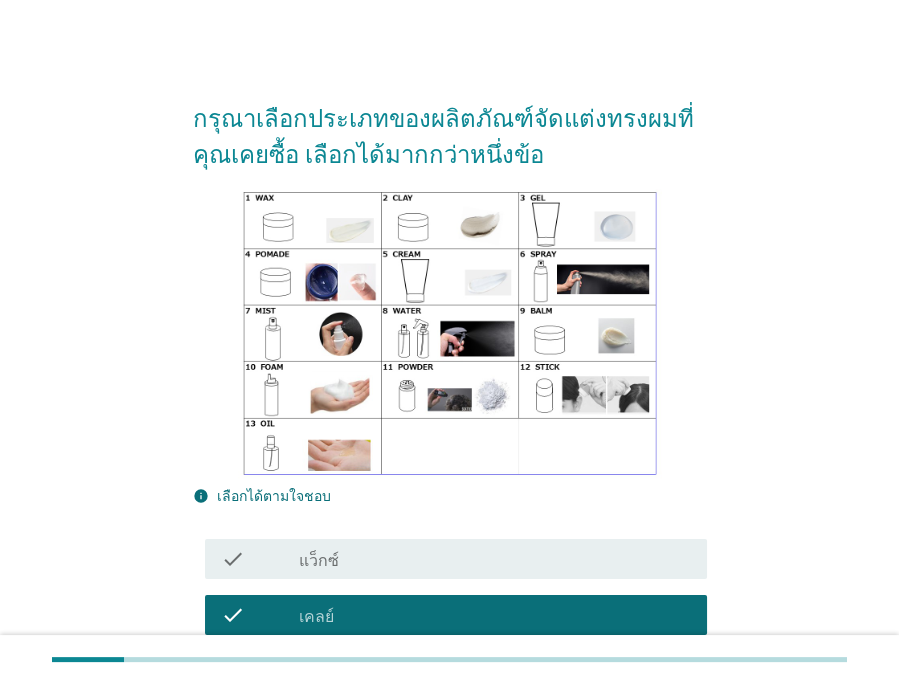 click on "check     check_box_outline_blank แว็กซ์" at bounding box center (456, 559) 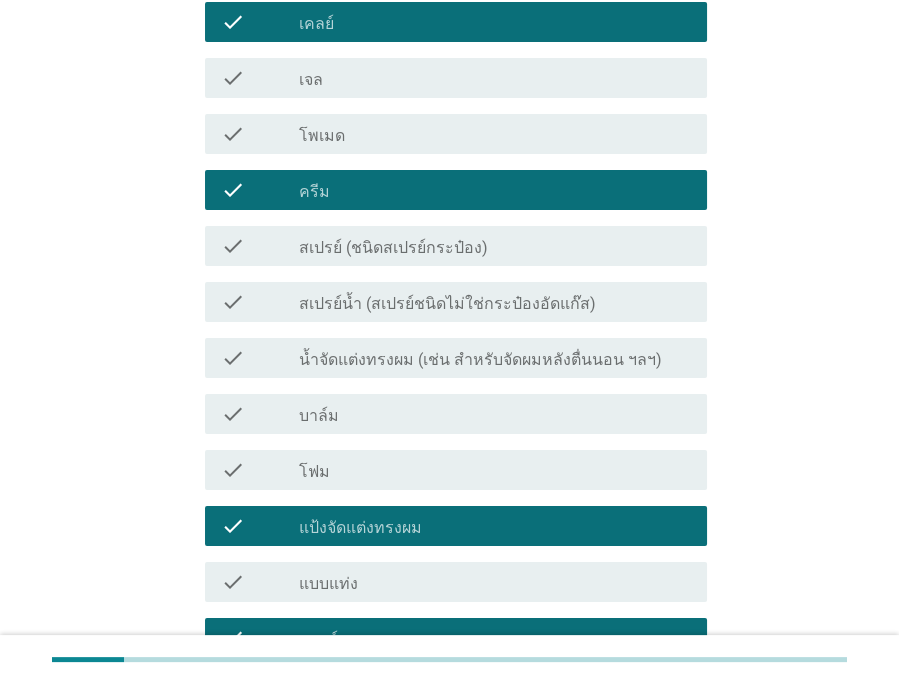 scroll, scrollTop: 848, scrollLeft: 0, axis: vertical 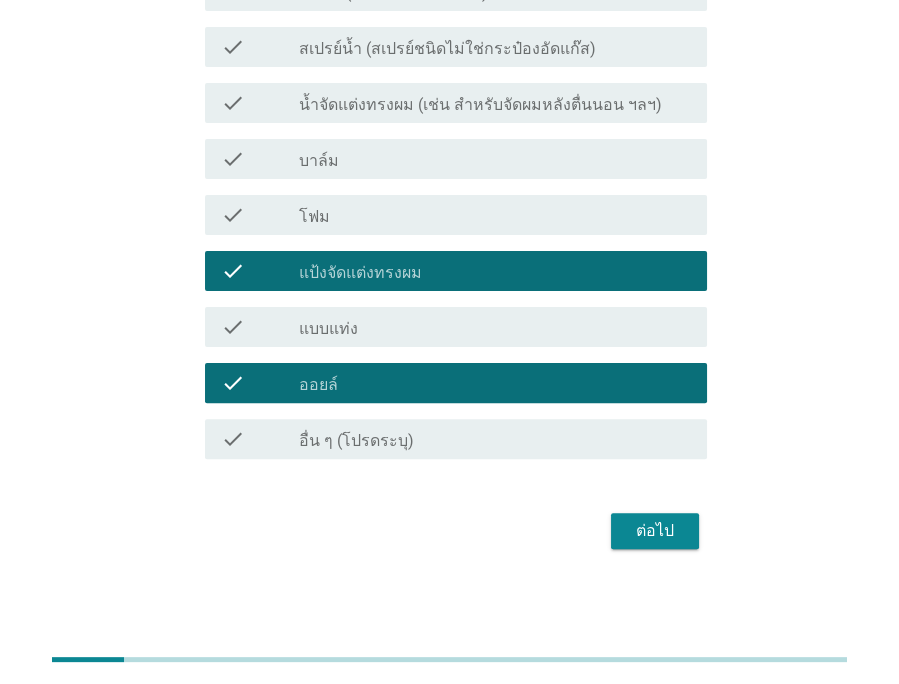 click on "ต่อไป" at bounding box center [655, 531] 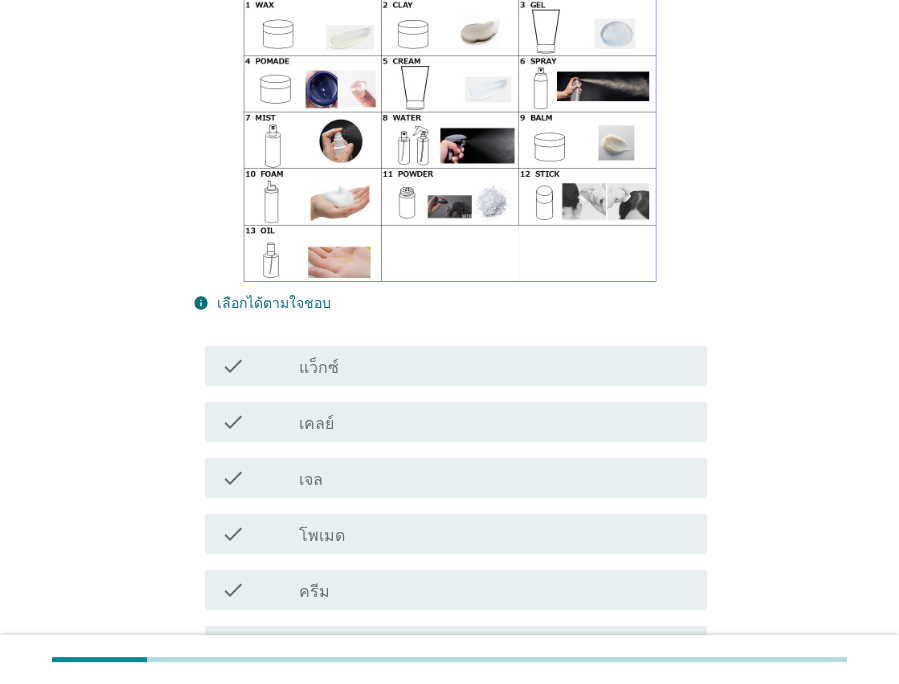 scroll, scrollTop: 242, scrollLeft: 0, axis: vertical 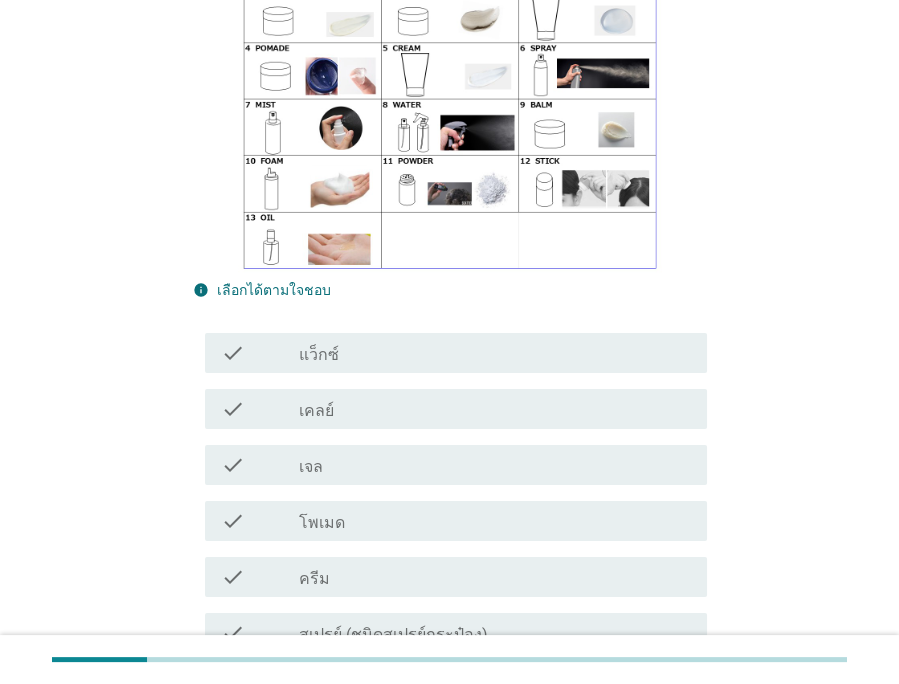 click on "check_box_outline_blank แว็กซ์" at bounding box center (495, 353) 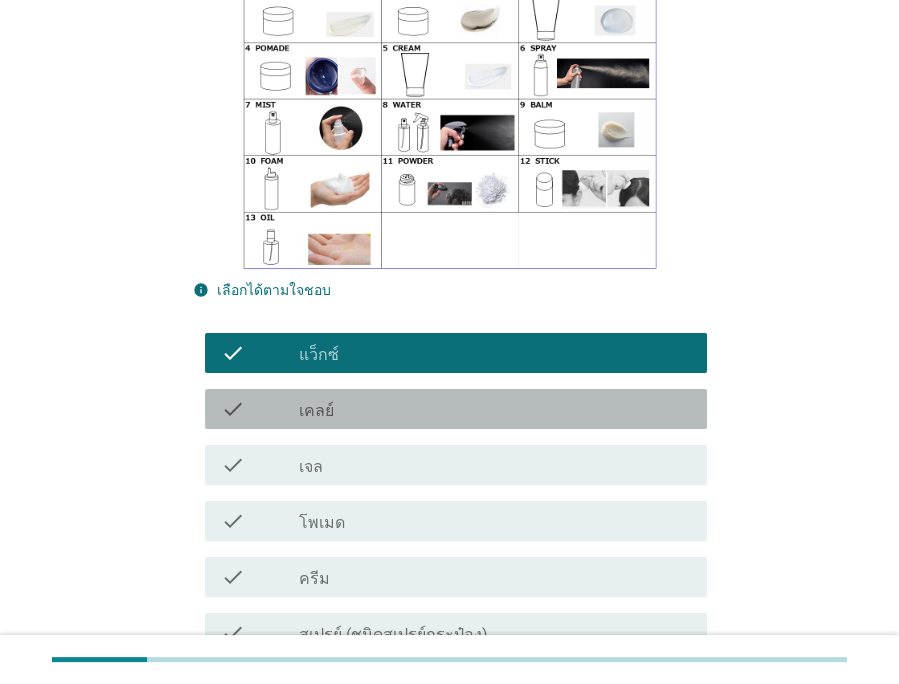 click on "check     check_box_outline_blank เคลย์" at bounding box center [456, 409] 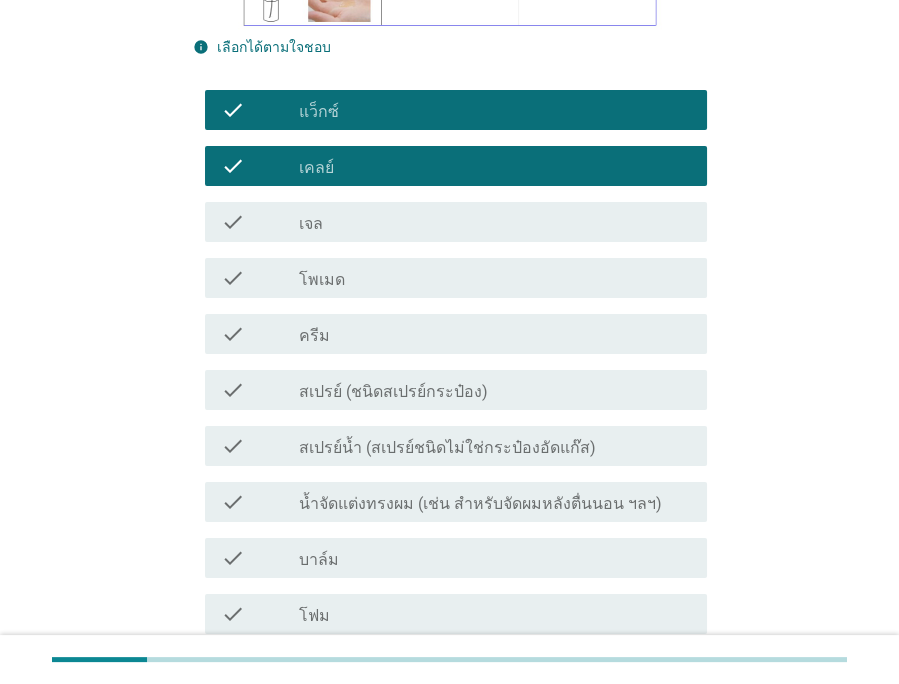 click on "check_box_outline_blank ครีม" at bounding box center (495, 334) 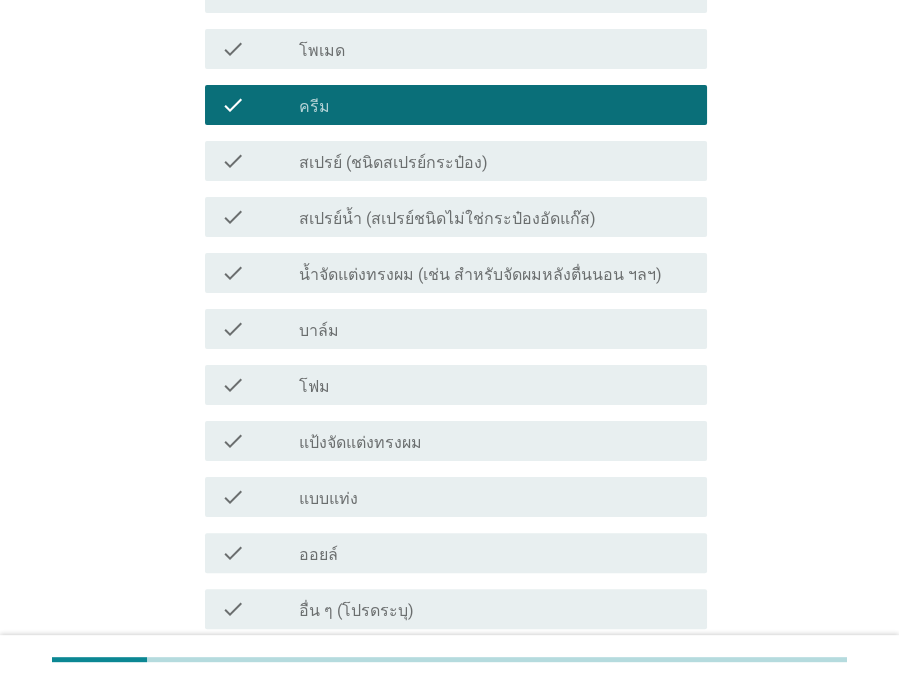 scroll, scrollTop: 727, scrollLeft: 0, axis: vertical 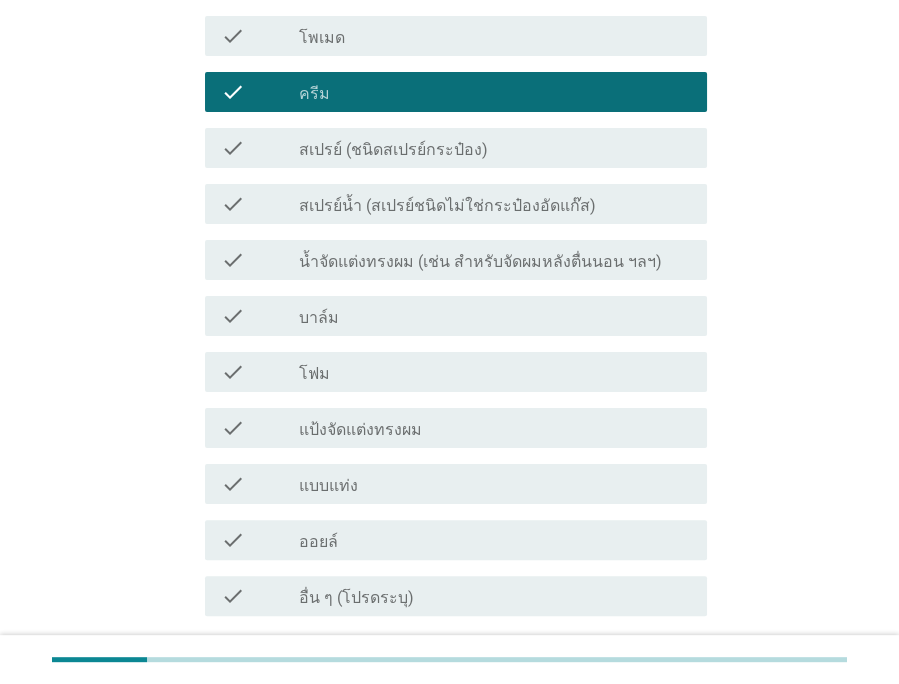 click on "แป้งจัดแต่งทรงผม" at bounding box center (360, 430) 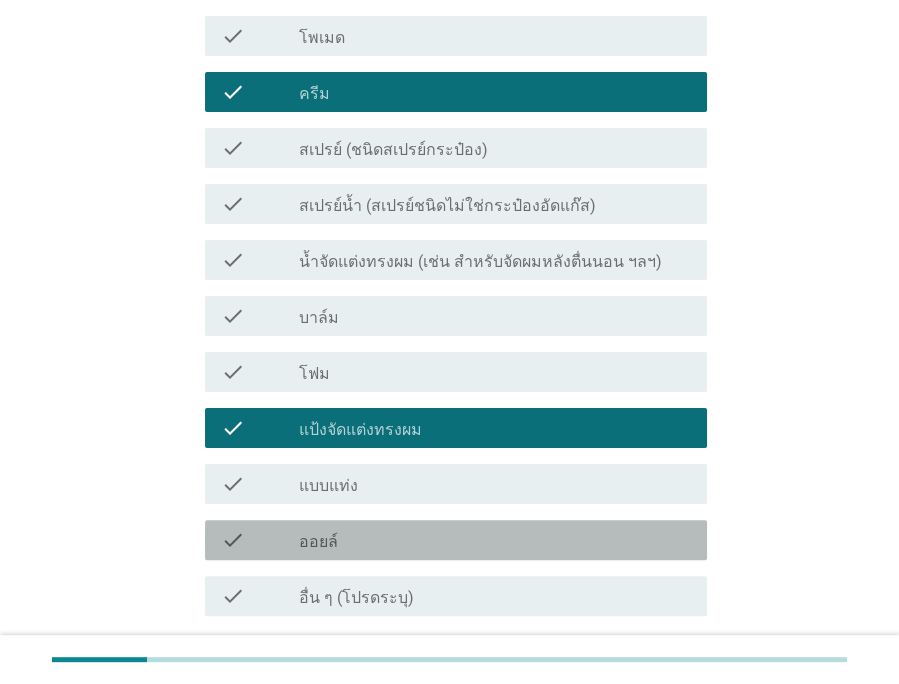 click on "check_box_outline_blank ออยล์" at bounding box center (495, 540) 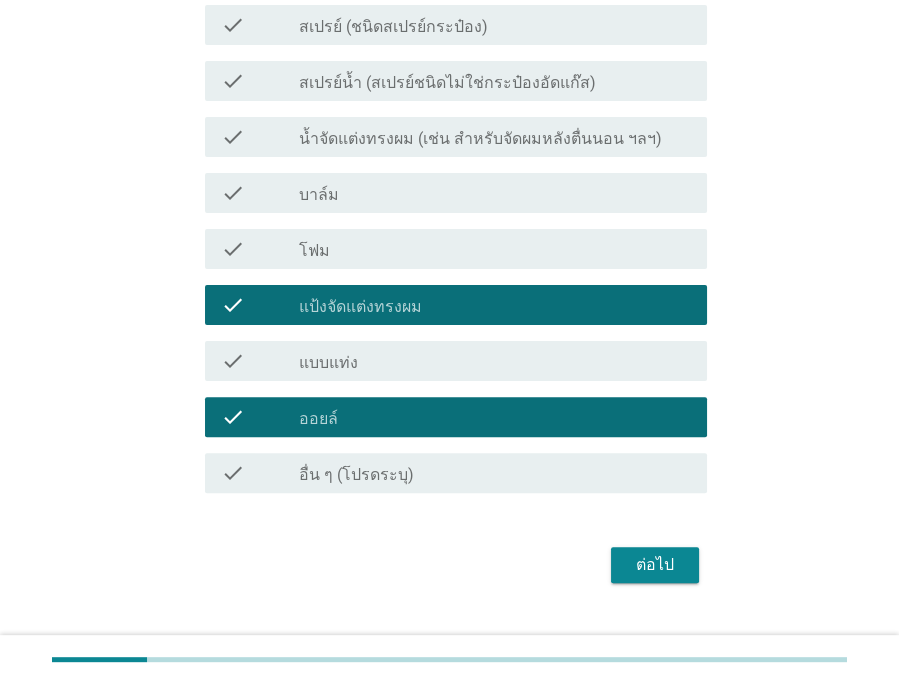 scroll, scrollTop: 884, scrollLeft: 0, axis: vertical 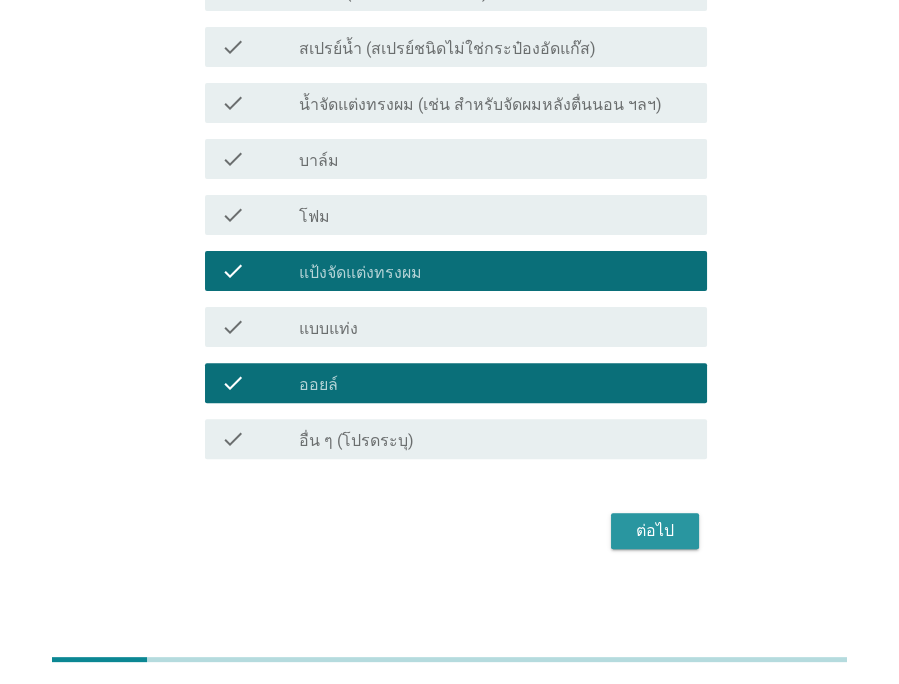 click on "ต่อไป" at bounding box center (655, 531) 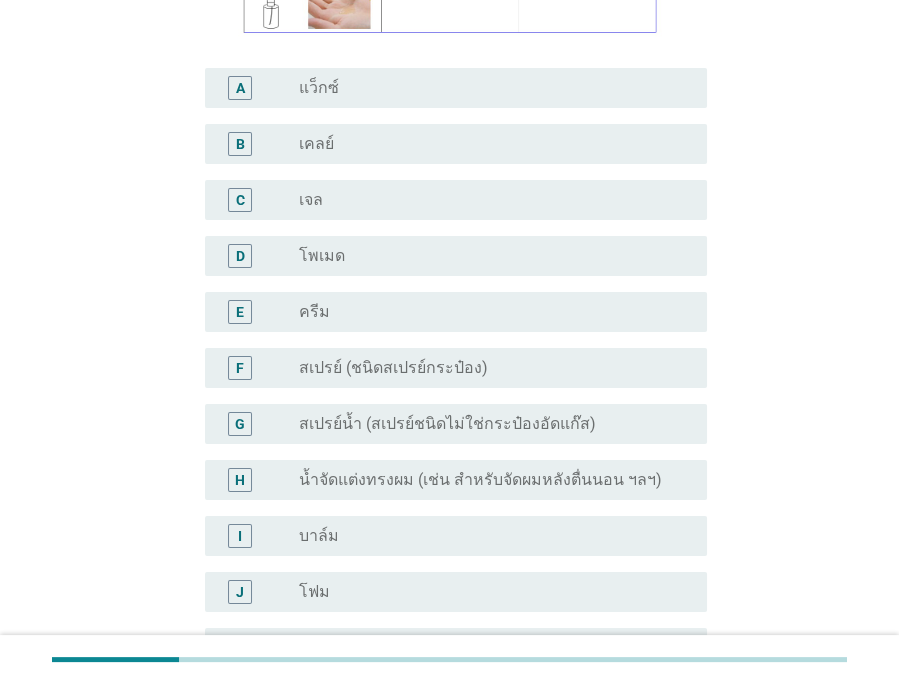 scroll, scrollTop: 485, scrollLeft: 0, axis: vertical 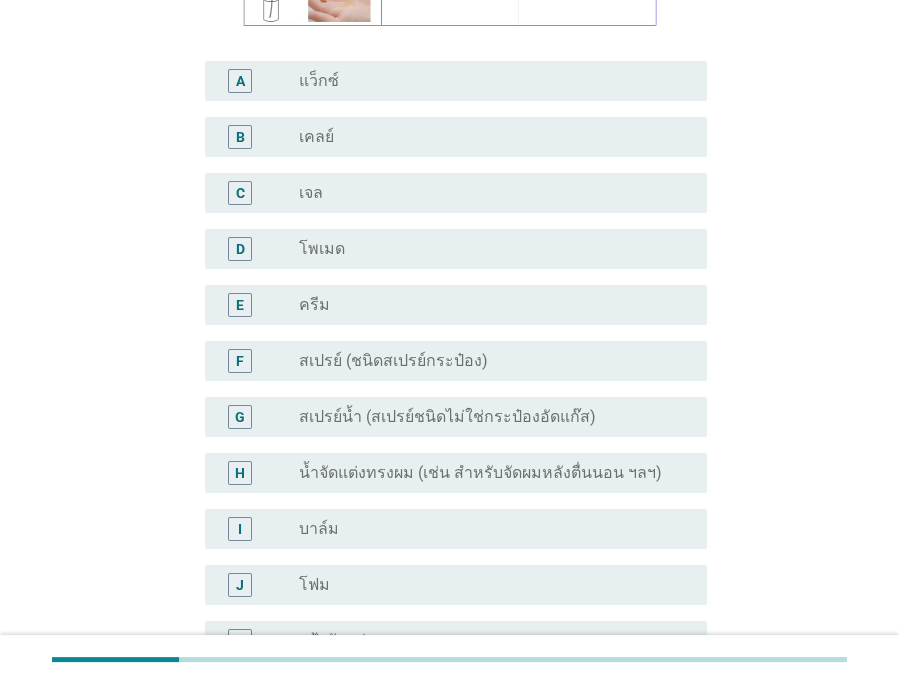 click on "radio_button_unchecked ครีม" at bounding box center (487, 305) 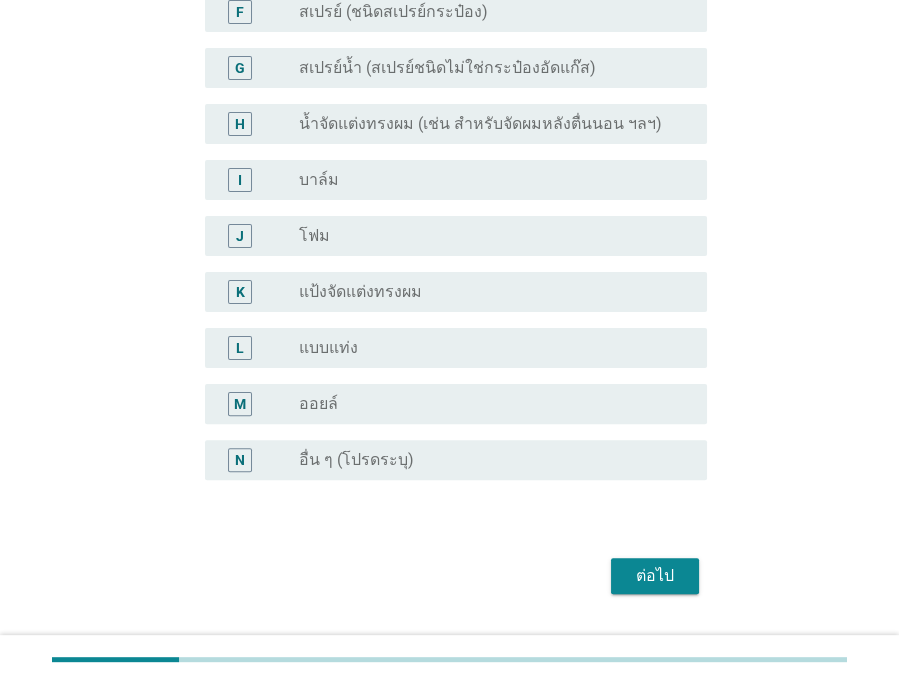 scroll, scrollTop: 879, scrollLeft: 0, axis: vertical 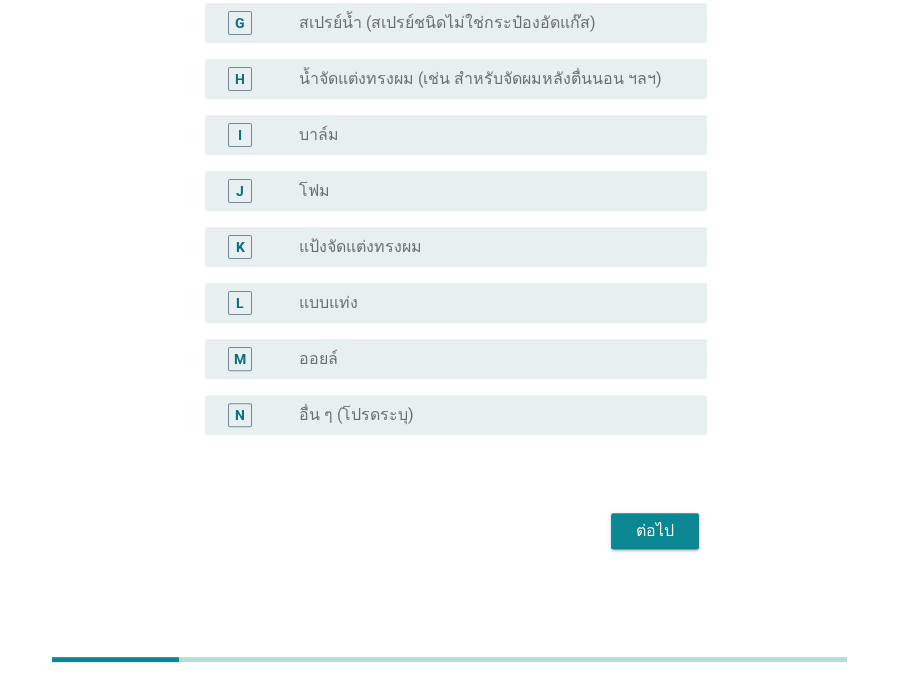 click on "ต่อไป" at bounding box center (655, 531) 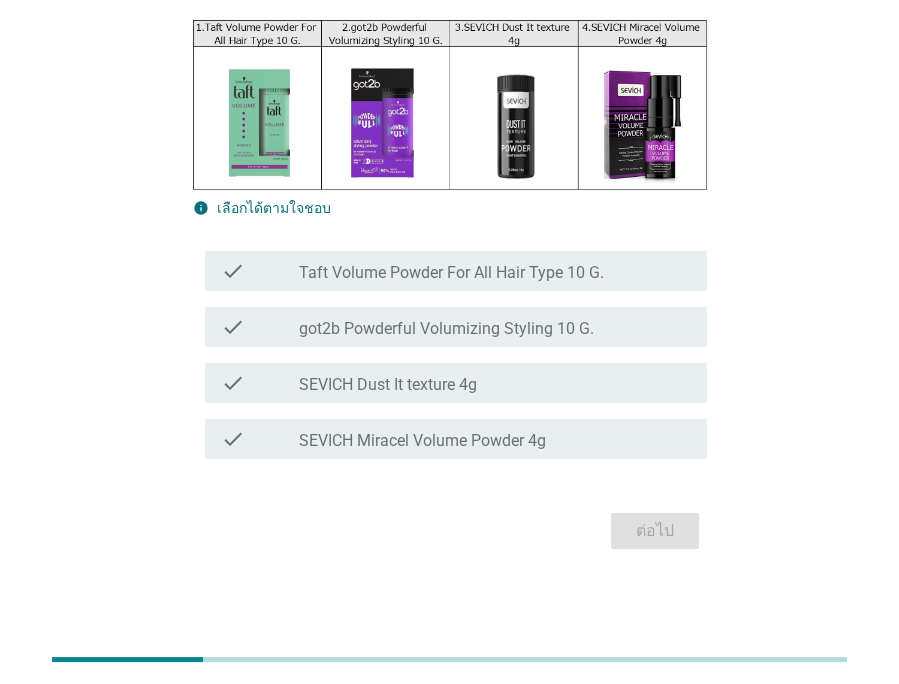 scroll, scrollTop: 0, scrollLeft: 0, axis: both 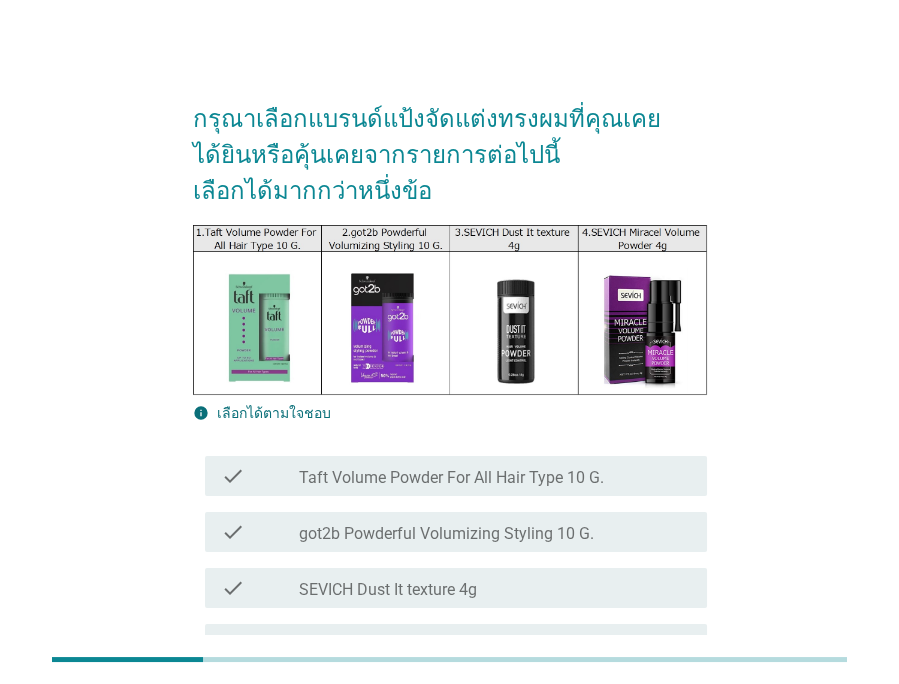 click on "Taft Volume Powder For All Hair Type 10 G." at bounding box center [451, 478] 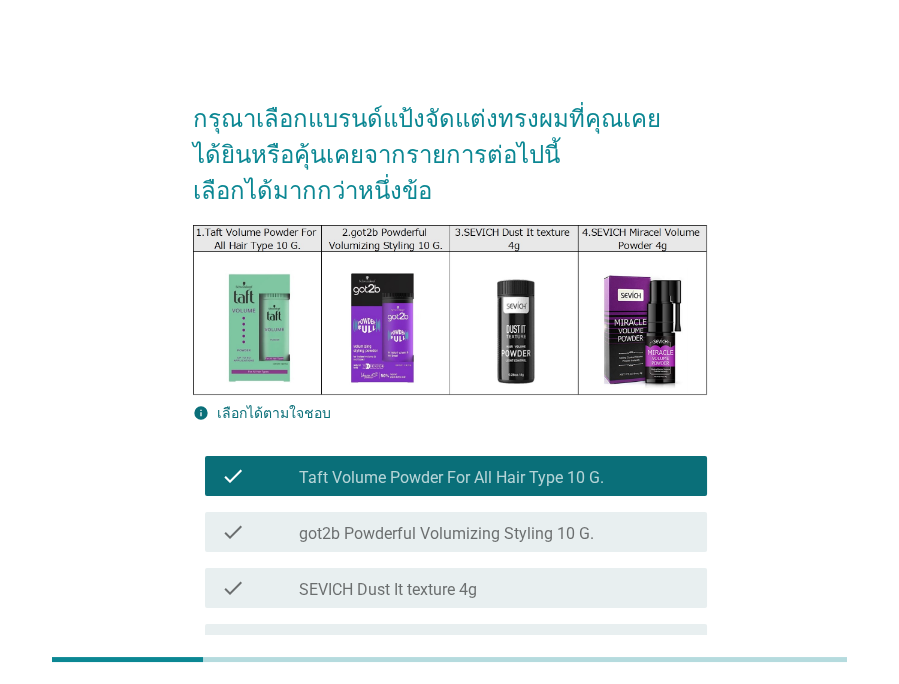 click on "check     check_box_outline_blank got2b Powderful Volumizing Styling 10 G." at bounding box center [450, 532] 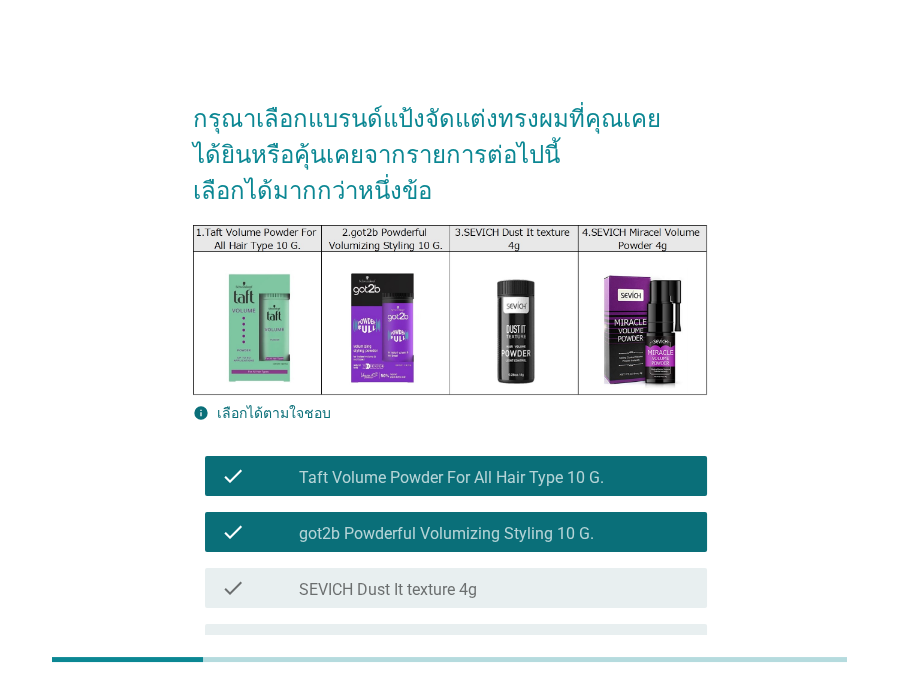 scroll, scrollTop: 205, scrollLeft: 0, axis: vertical 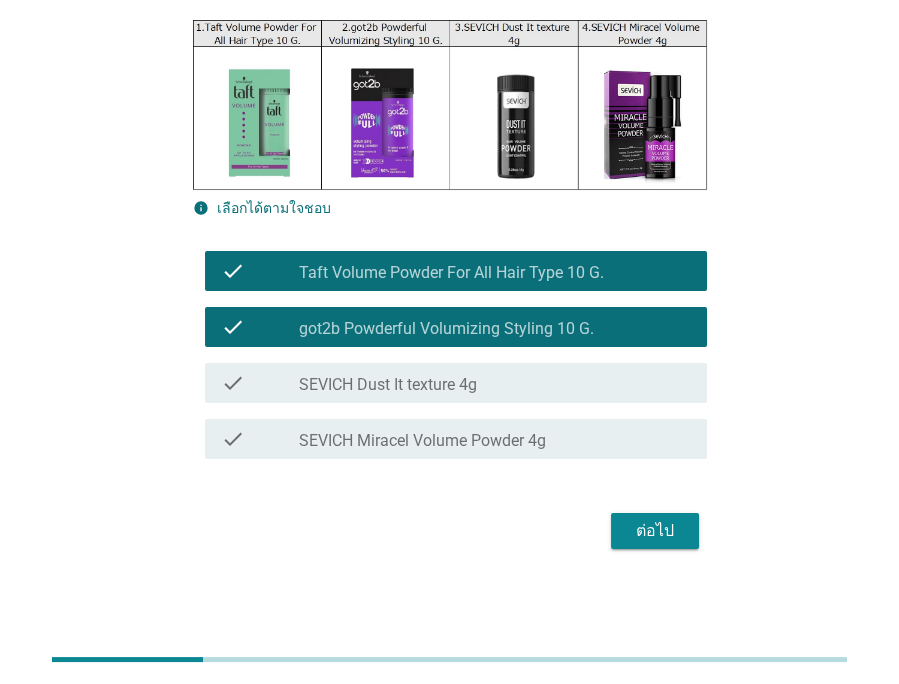 click on "ต่อไป" at bounding box center [655, 531] 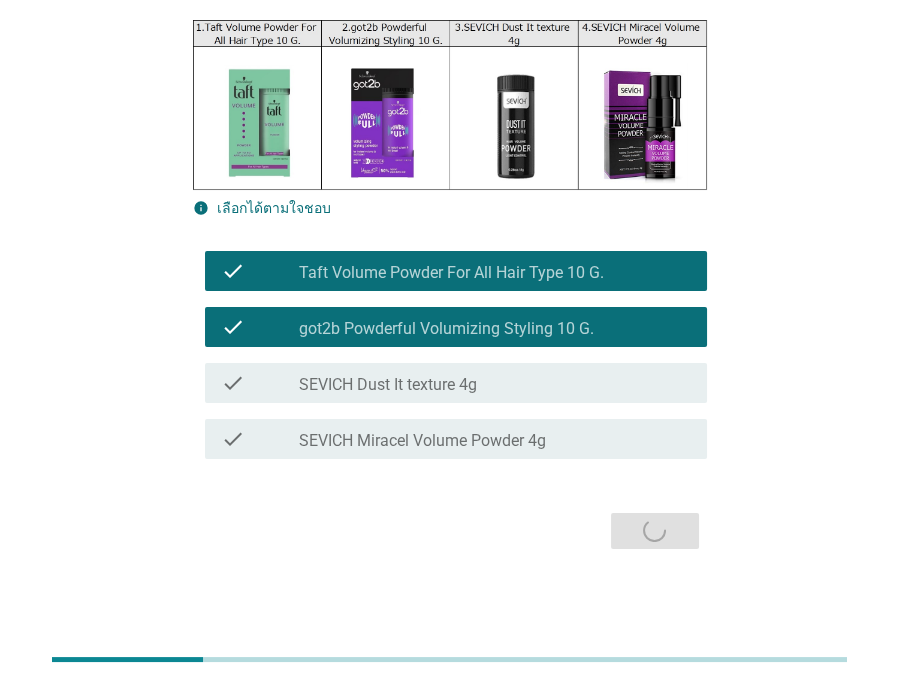 scroll, scrollTop: 0, scrollLeft: 0, axis: both 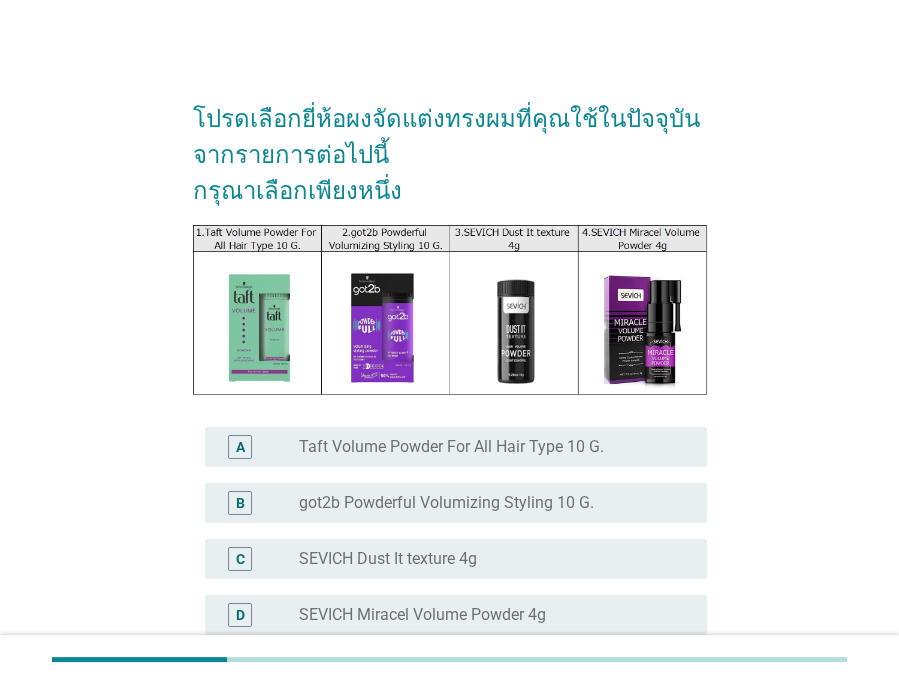 click on "got2b Powderful Volumizing Styling 10 G." at bounding box center [446, 503] 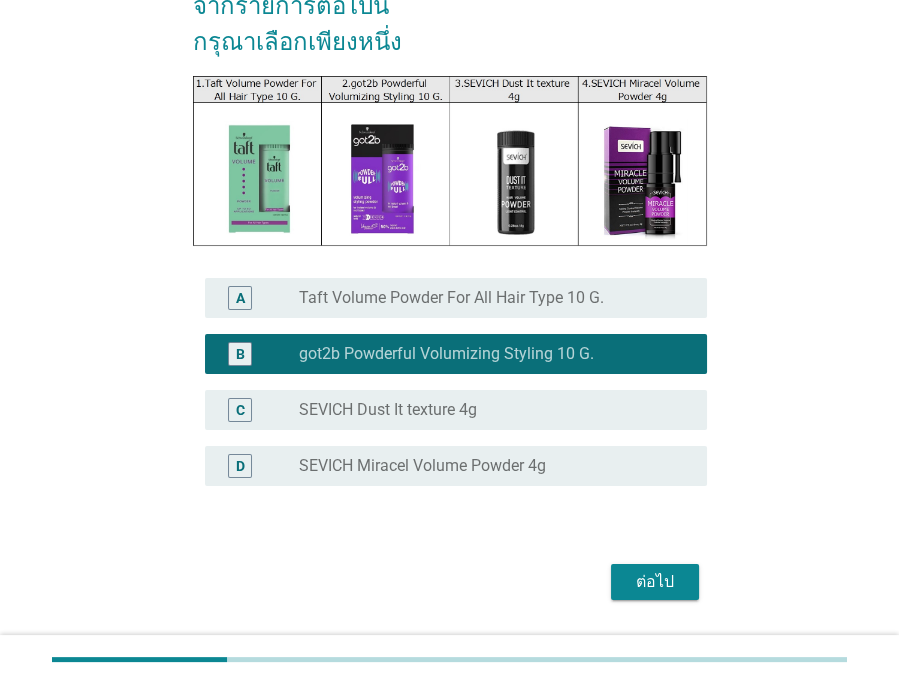 scroll, scrollTop: 200, scrollLeft: 0, axis: vertical 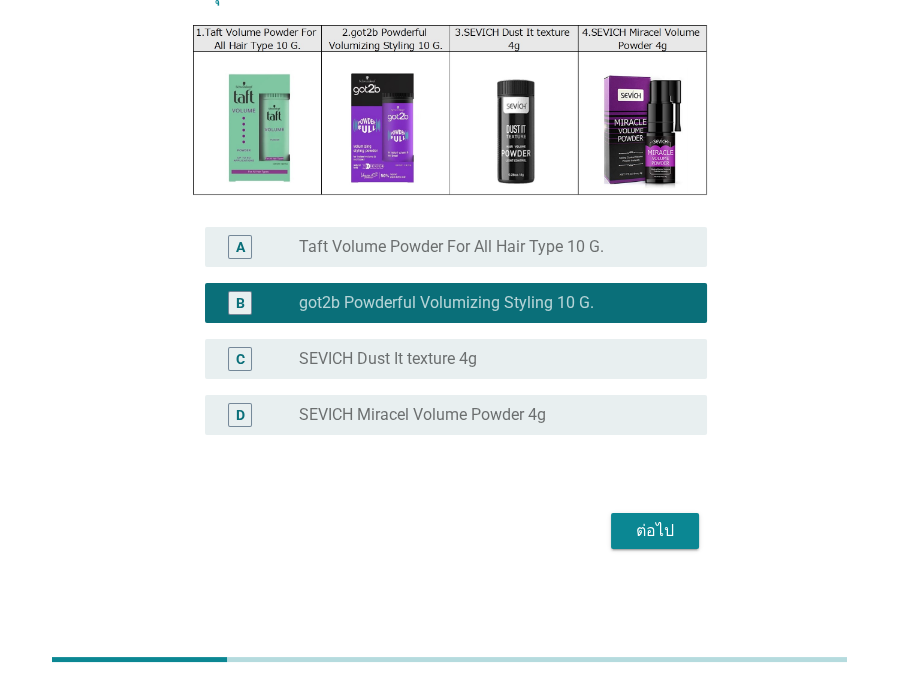 click on "ต่อไป" at bounding box center [655, 531] 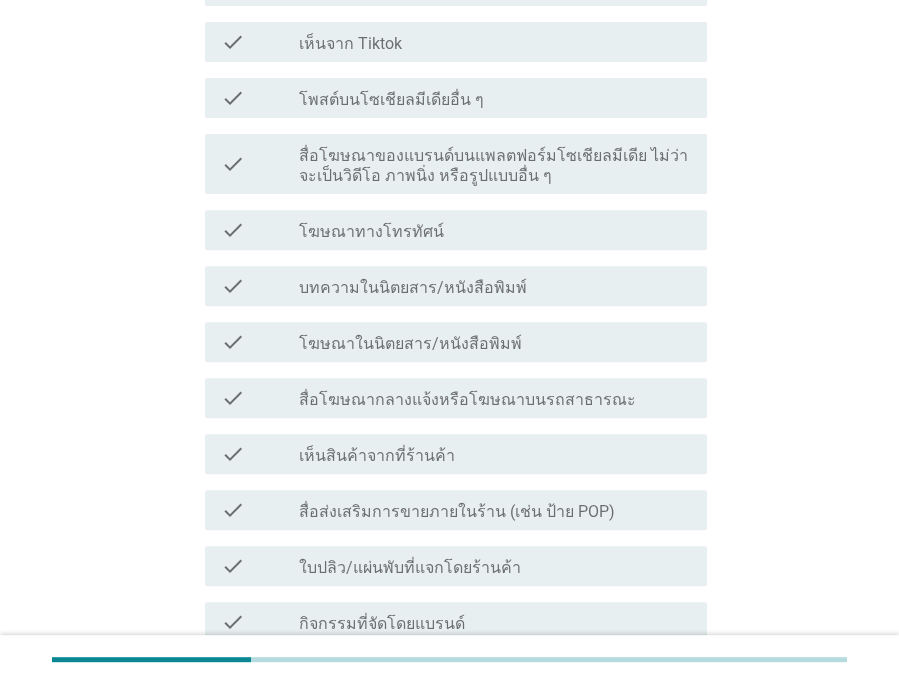 scroll, scrollTop: 1212, scrollLeft: 0, axis: vertical 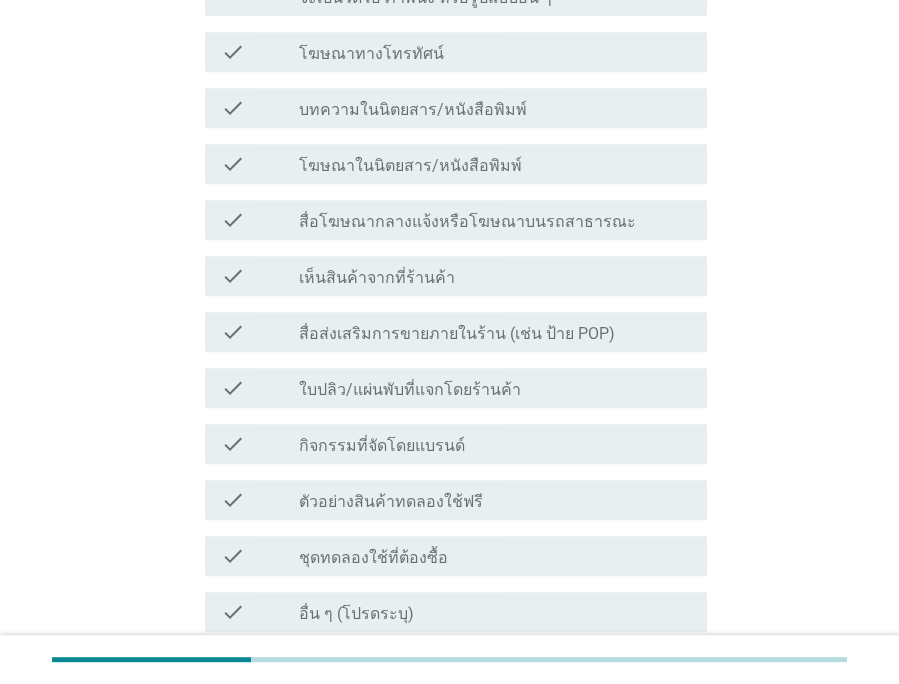 click on "เห็นสินค้าจากที่ร้านค้า" at bounding box center [377, 278] 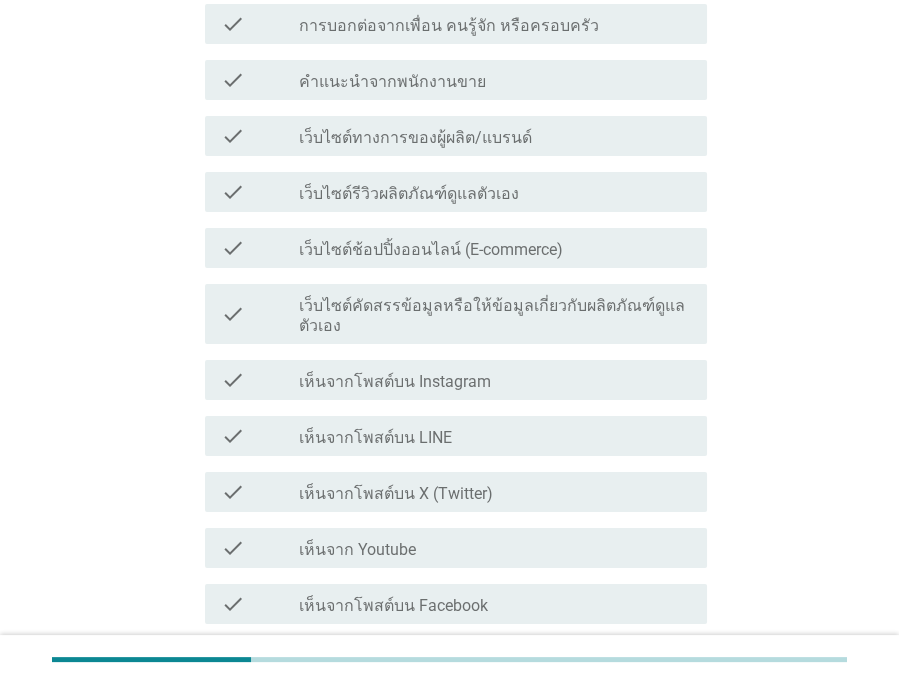scroll, scrollTop: 0, scrollLeft: 0, axis: both 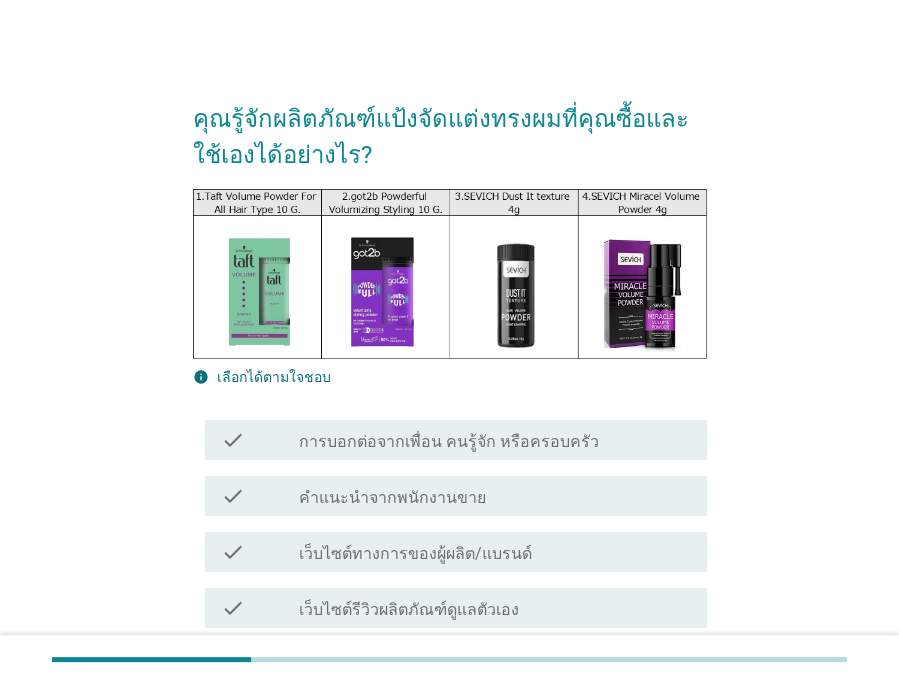 click on "check_box_outline_blank คำแนะนำจากพนักงานขาย" at bounding box center [495, 496] 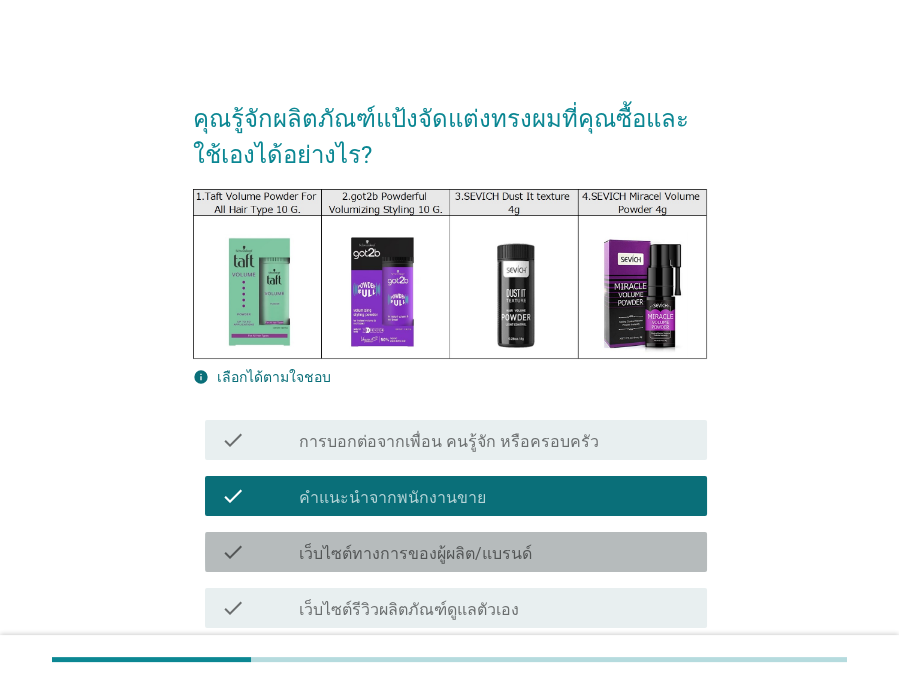 click on "เว็บไซต์ทางการของผู้ผลิต/แบรนด์" at bounding box center (415, 554) 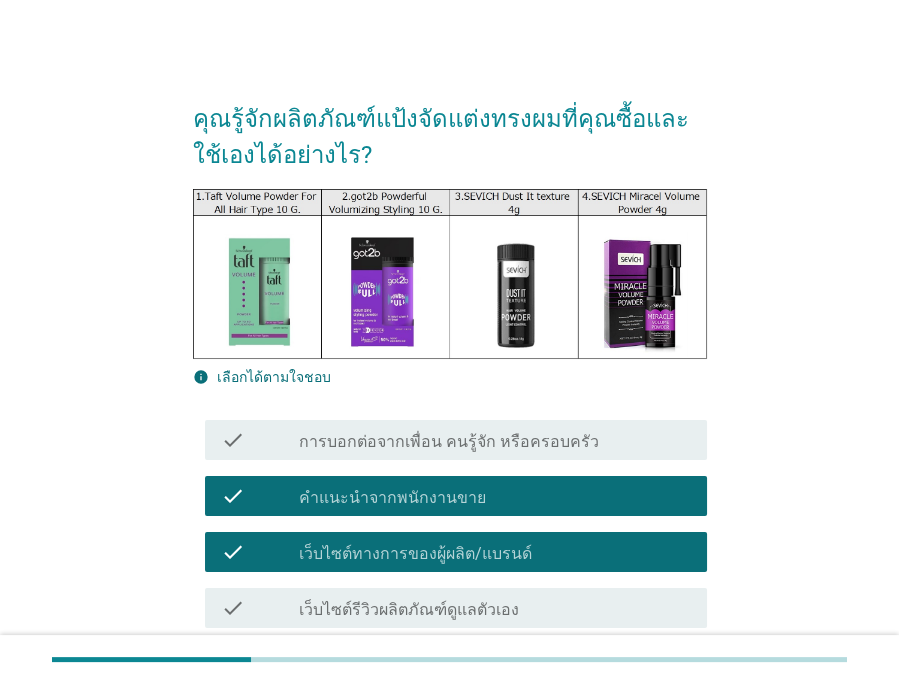 scroll, scrollTop: 242, scrollLeft: 0, axis: vertical 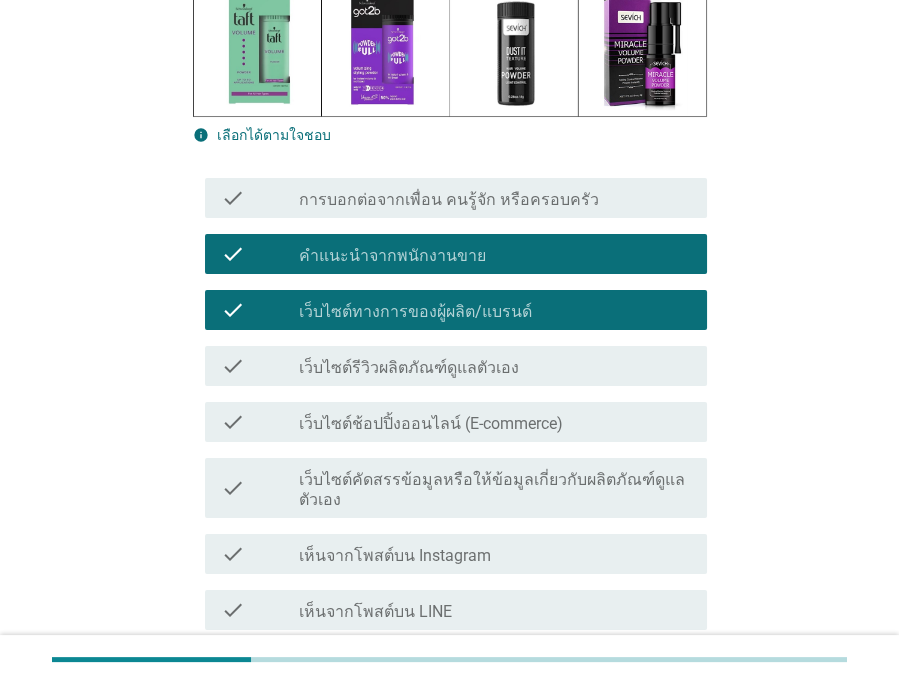click on "เว็บไซต์ช้อปปิ้งออนไลน์ (E-commerce)" at bounding box center (431, 424) 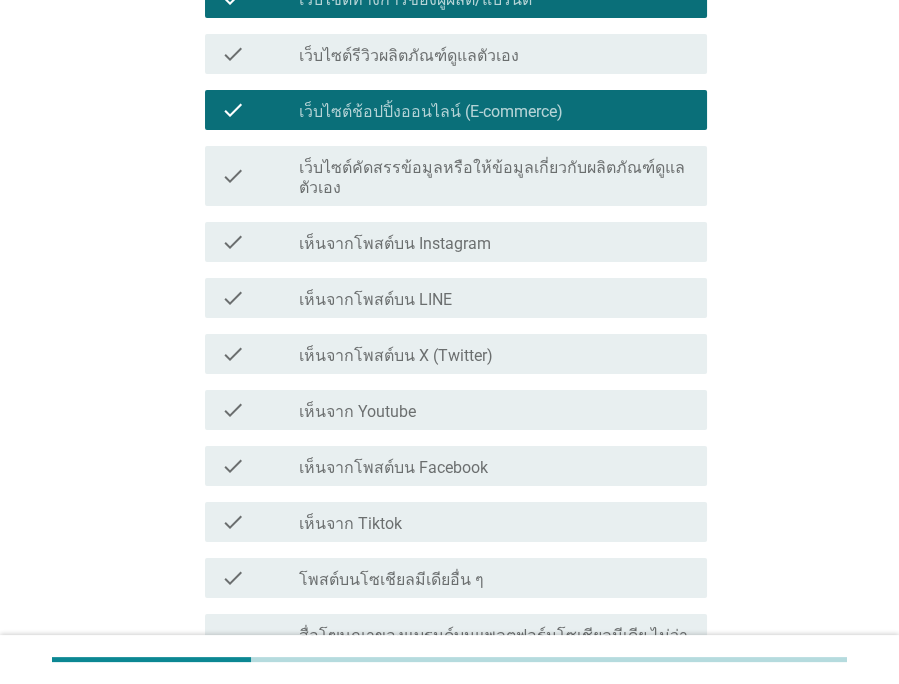 scroll, scrollTop: 1385, scrollLeft: 0, axis: vertical 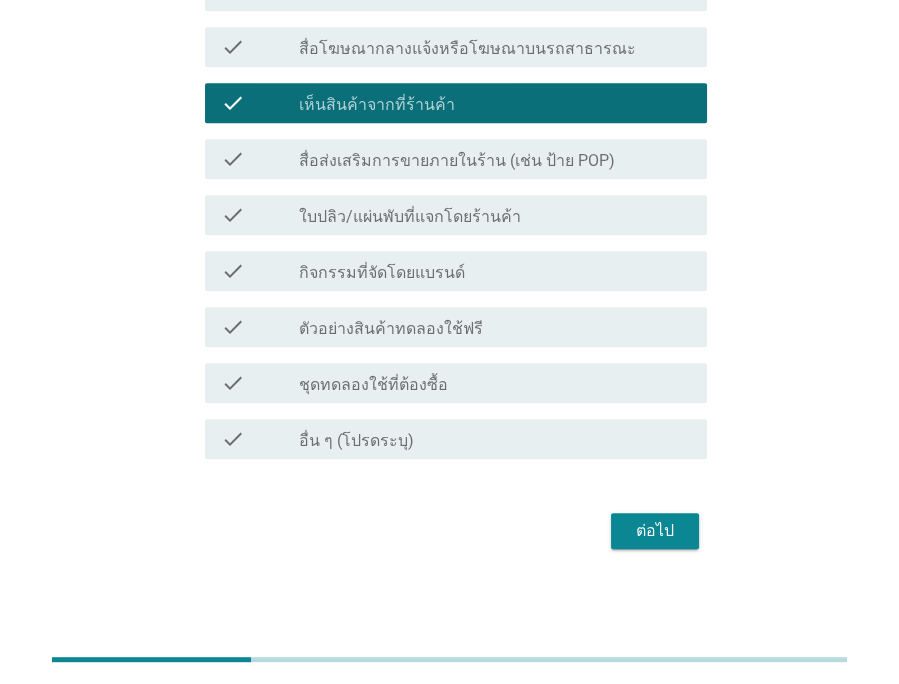 click on "ต่อไป" at bounding box center [655, 531] 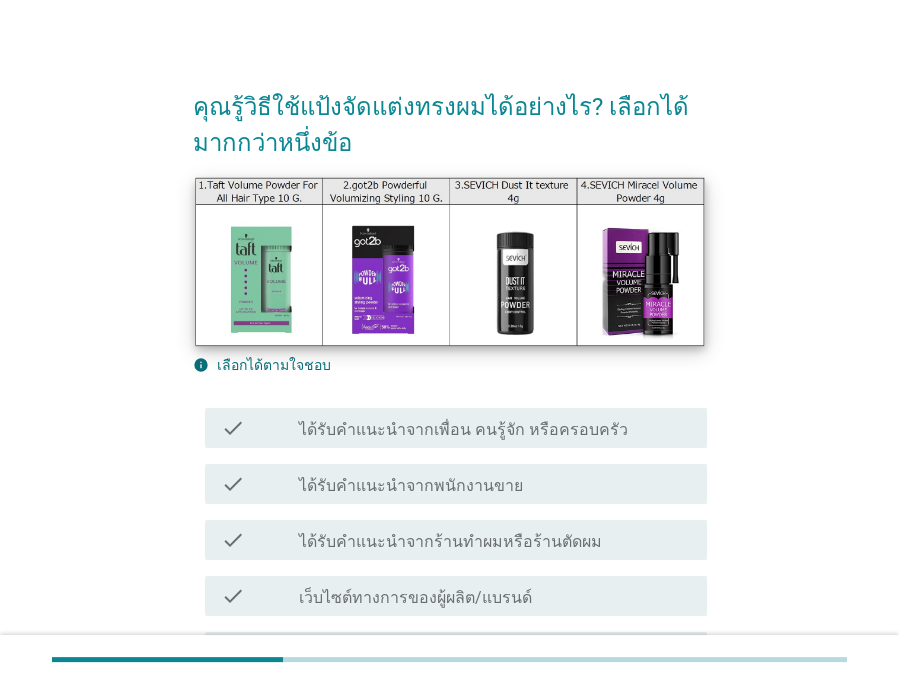 scroll, scrollTop: 0, scrollLeft: 0, axis: both 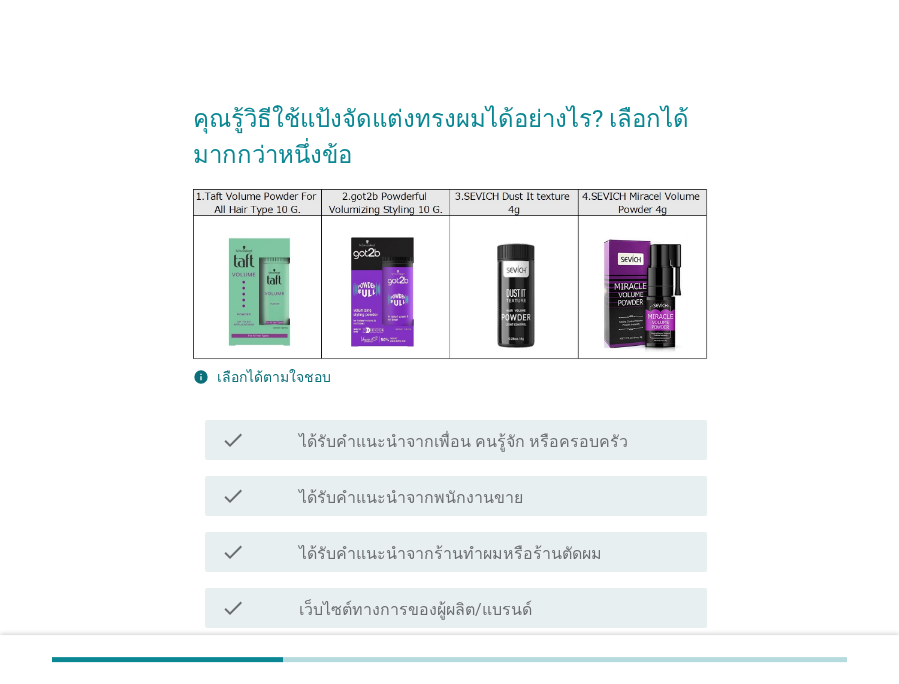 click on "ได้รับคำแนะนำจากพนักงานขาย" at bounding box center (411, 498) 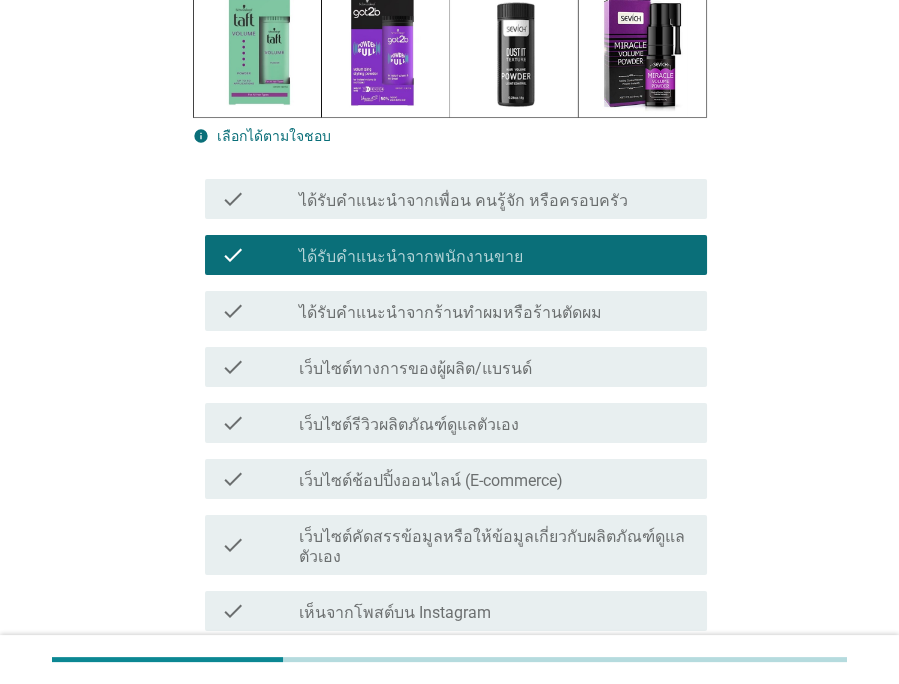 scroll, scrollTop: 242, scrollLeft: 0, axis: vertical 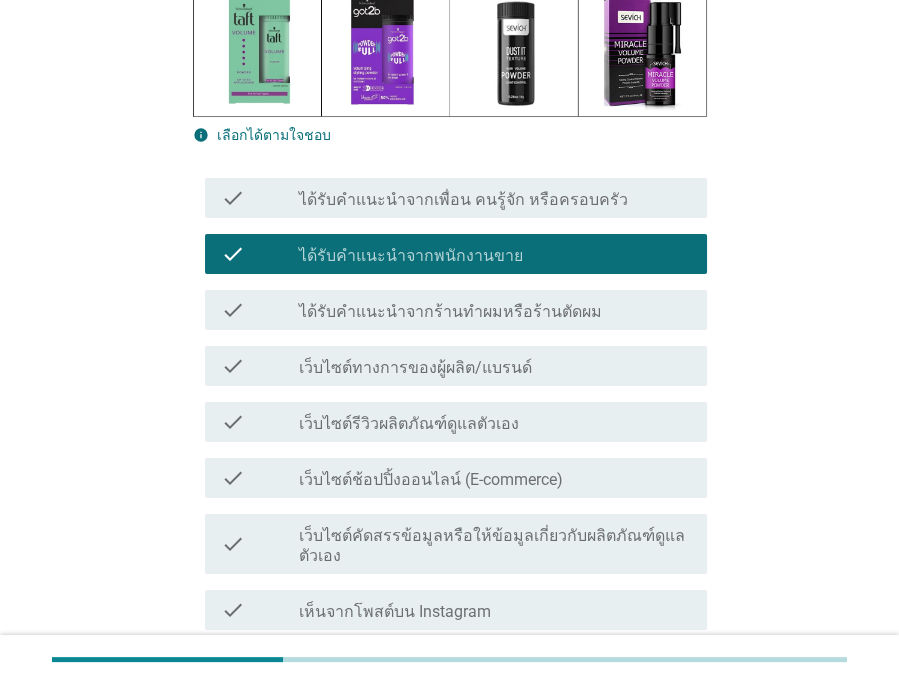 click on "เว็บไซต์ทางการของผู้ผลิต/แบรนด์" at bounding box center (415, 368) 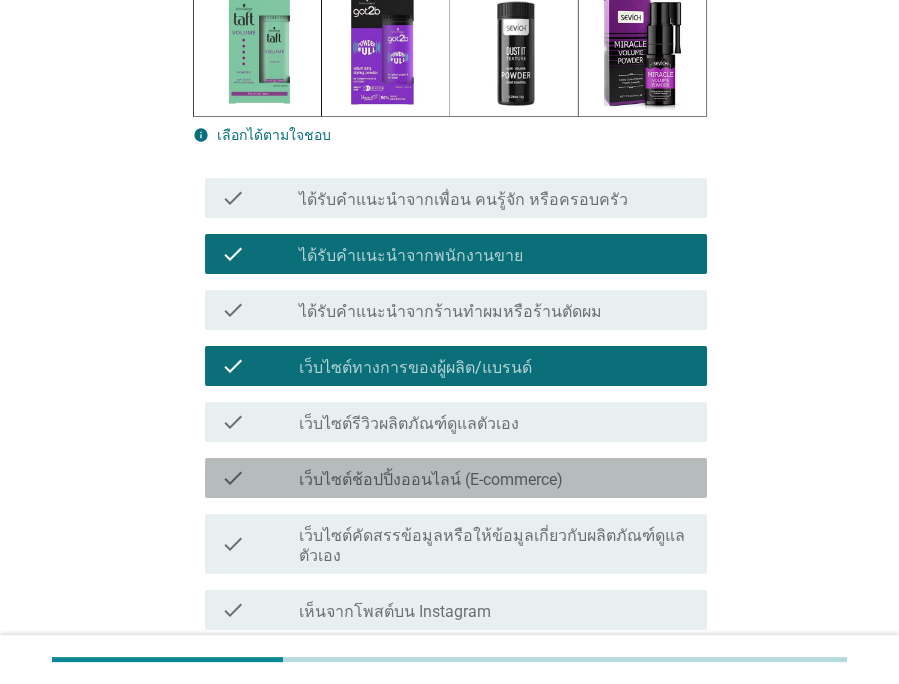 click on "เว็บไซต์ช้อปปิ้งออนไลน์ (E-commerce)" at bounding box center [431, 480] 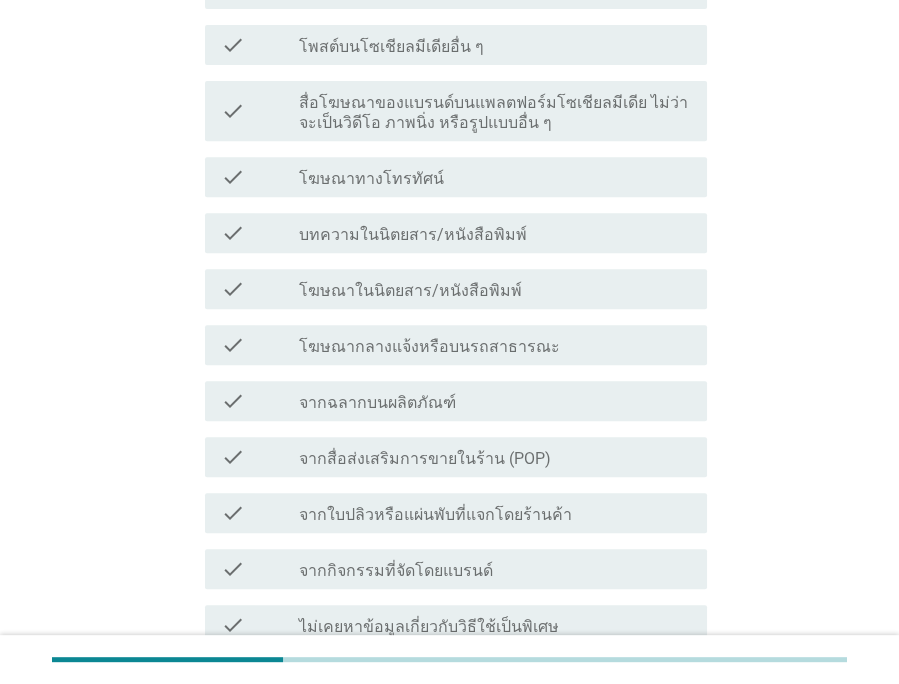 scroll, scrollTop: 1385, scrollLeft: 0, axis: vertical 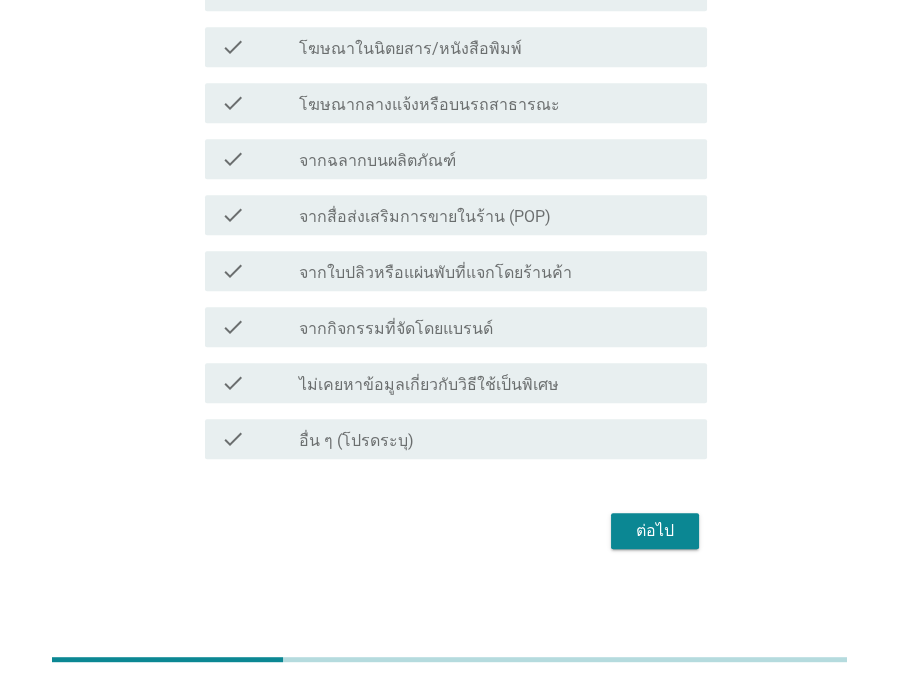 drag, startPoint x: 658, startPoint y: 492, endPoint x: 660, endPoint y: 530, distance: 38.052597 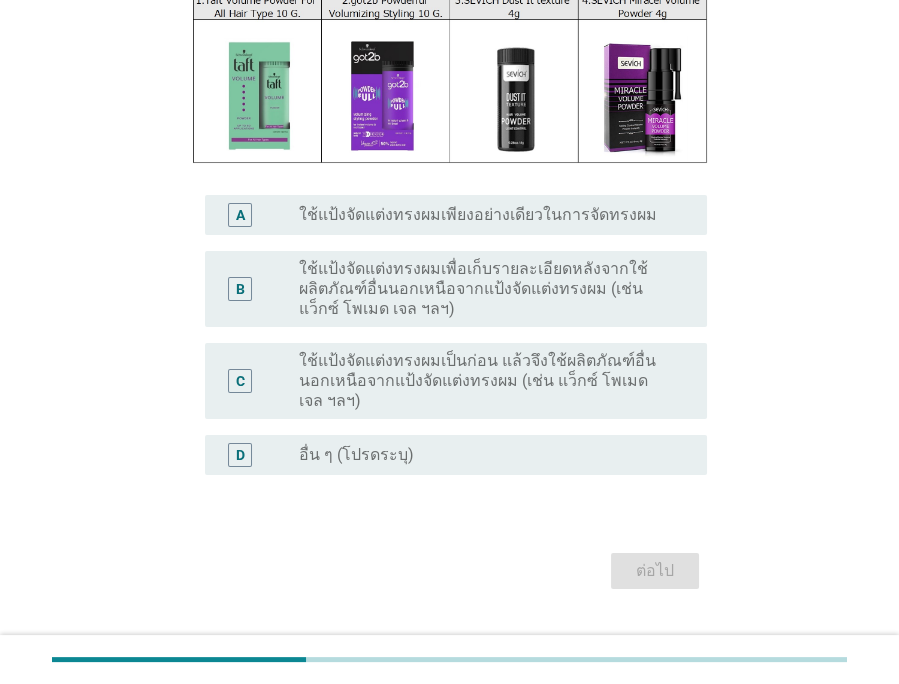 scroll, scrollTop: 216, scrollLeft: 0, axis: vertical 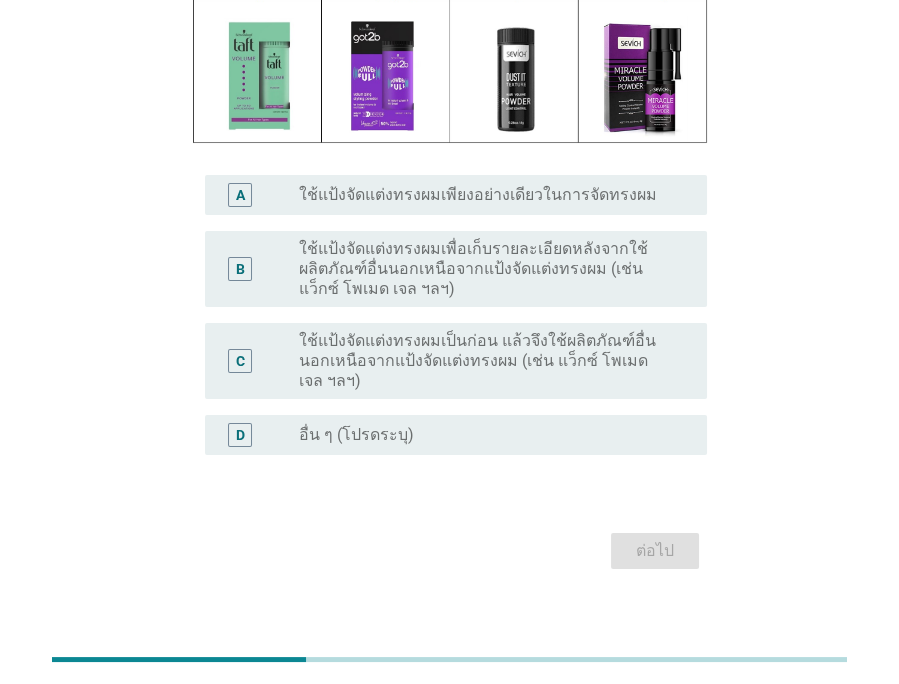 click on "C     radio_button_unchecked ใช้แป้งจัดแต่งทรงผมเป็นก่อน แล้วจึงใช้ผลิตภัณฑ์อื่นนอกเหนือจากแป้งจัดแต่งทรงผม (เช่น แว็กซ์ โพเมด เจล ฯลฯ)" at bounding box center (456, 361) 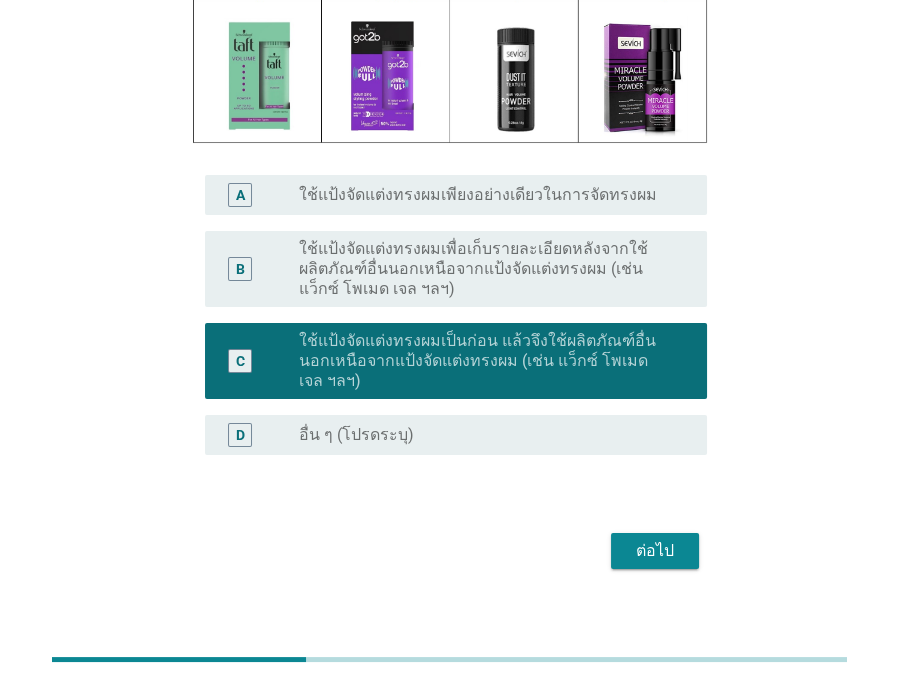 click on "ต่อไป" at bounding box center [655, 551] 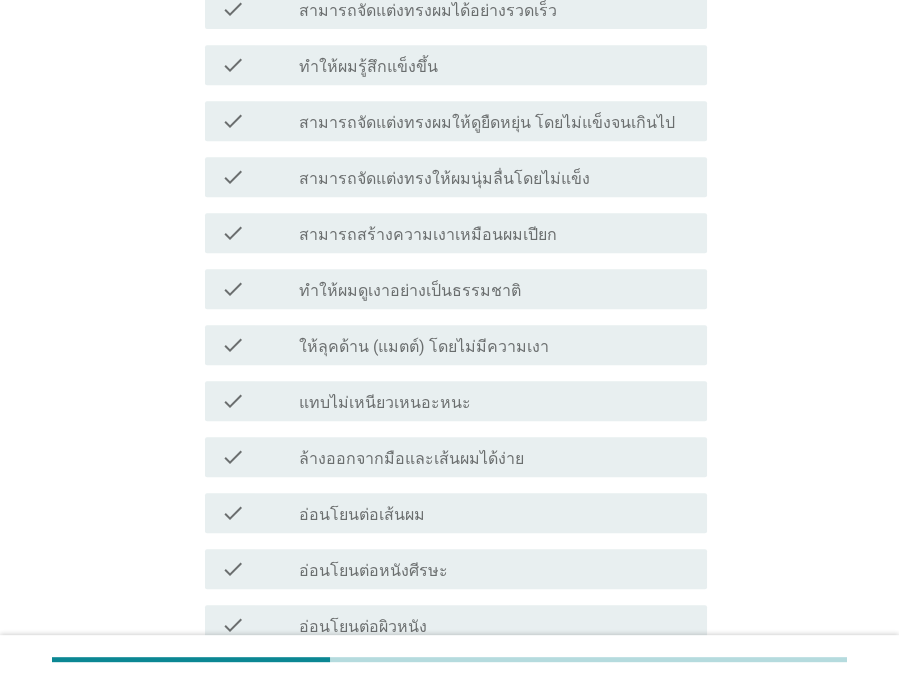 scroll, scrollTop: 1212, scrollLeft: 0, axis: vertical 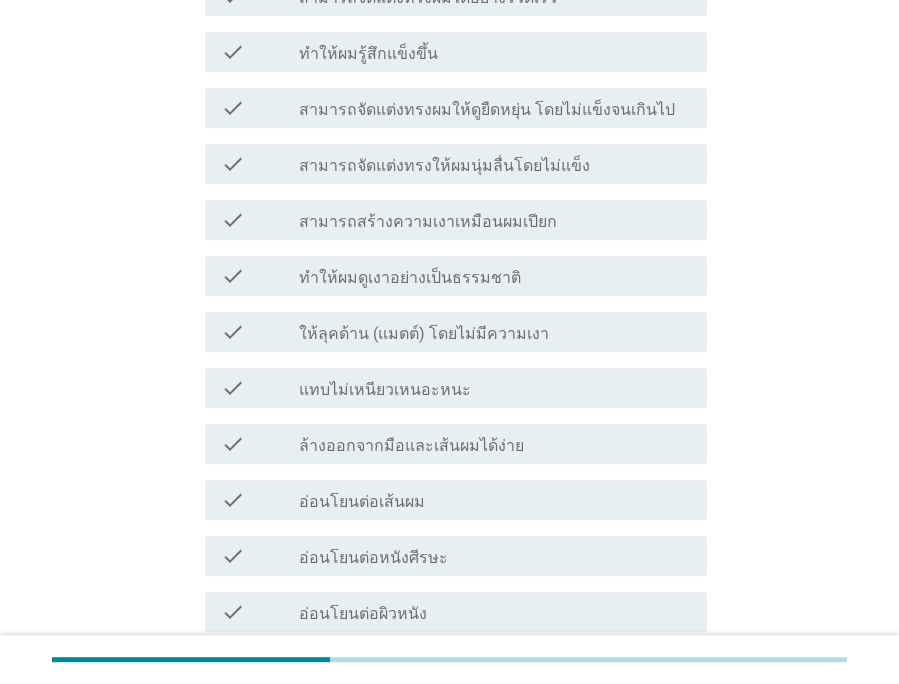 click on "check_box_outline_blank แทบไม่เหนียวเหนอะหนะ" at bounding box center [495, 388] 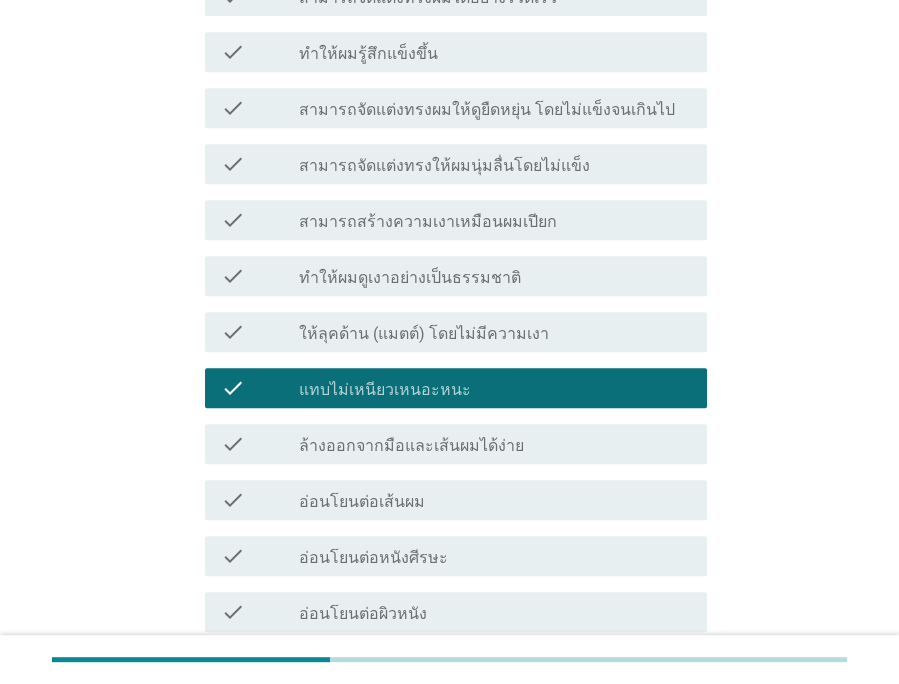click on "check_box_outline_blank ล้างออกจากมือและเส้นผมได้ง่าย" at bounding box center [495, 444] 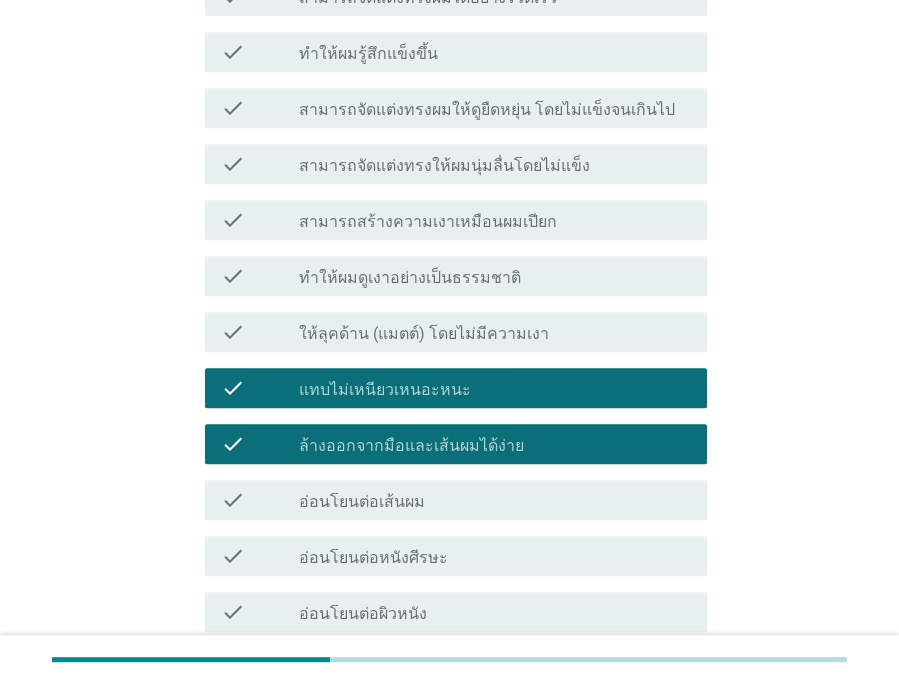 click on "check_box_outline_blank อ่อนโยนต่อเส้นผม" at bounding box center (495, 500) 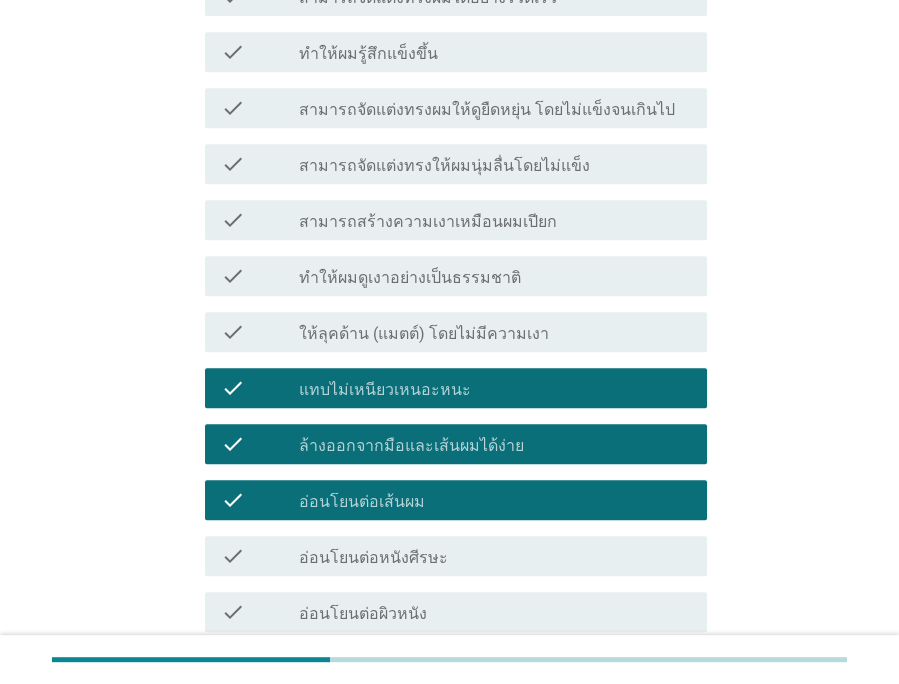 click on "check_box_outline_blank อ่อนโยนต่อหนังศีรษะ" at bounding box center (495, 556) 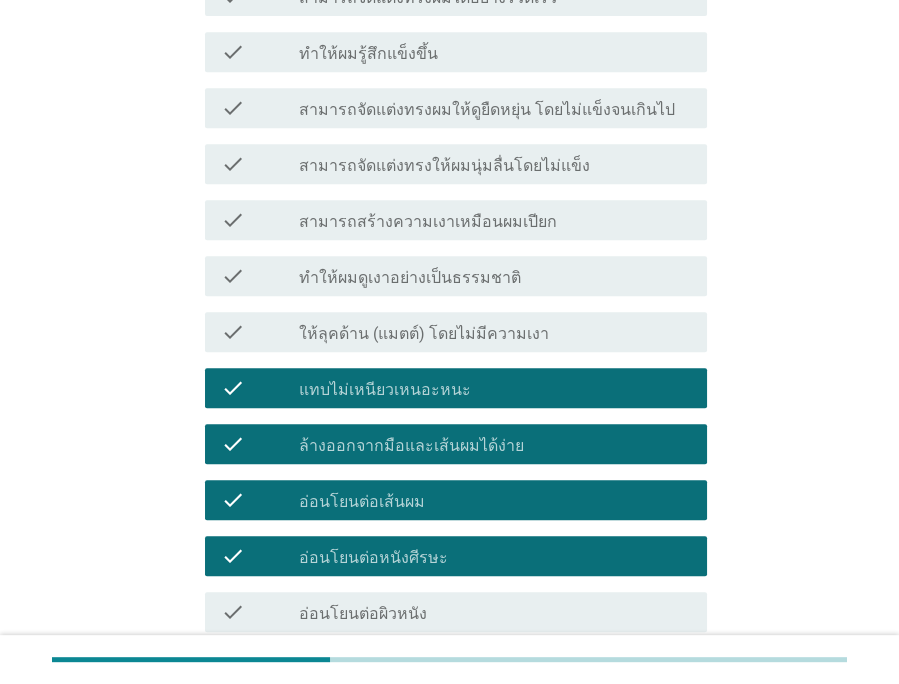 scroll, scrollTop: 1441, scrollLeft: 0, axis: vertical 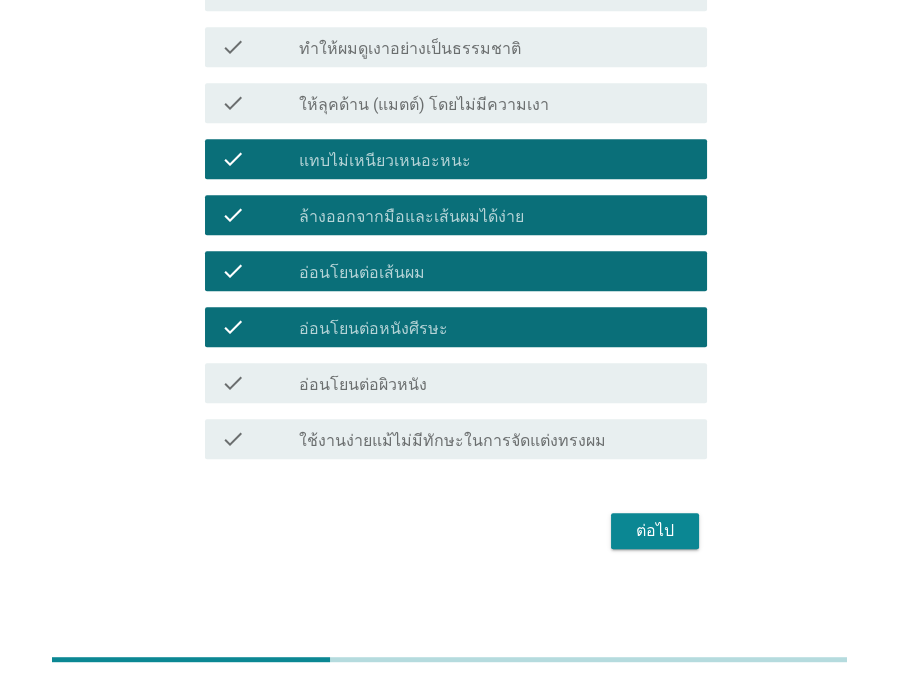 click on "check_box_outline_blank อ่อนโยนต่อผิวหนัง" at bounding box center (495, 383) 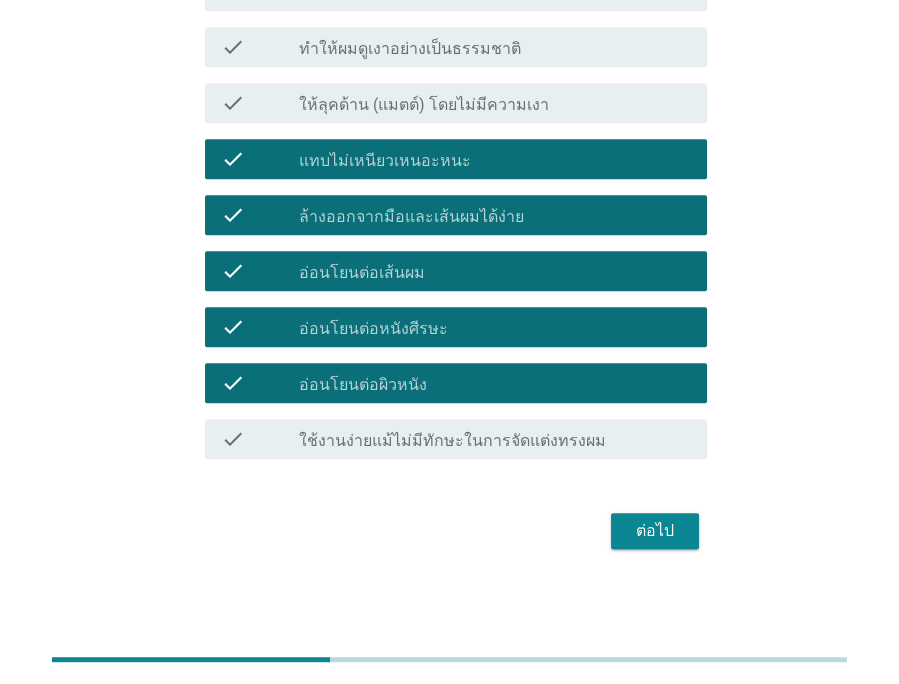 click on "ใช้งานง่ายแม้ไม่มีทักษะในการจัดแต่งทรงผม" at bounding box center (452, 441) 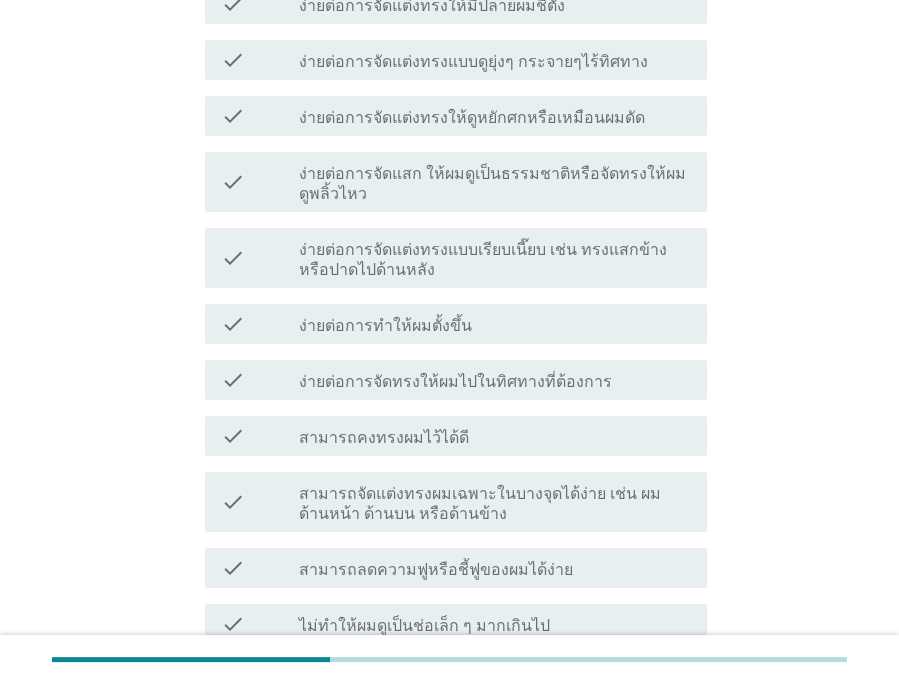 scroll, scrollTop: 229, scrollLeft: 0, axis: vertical 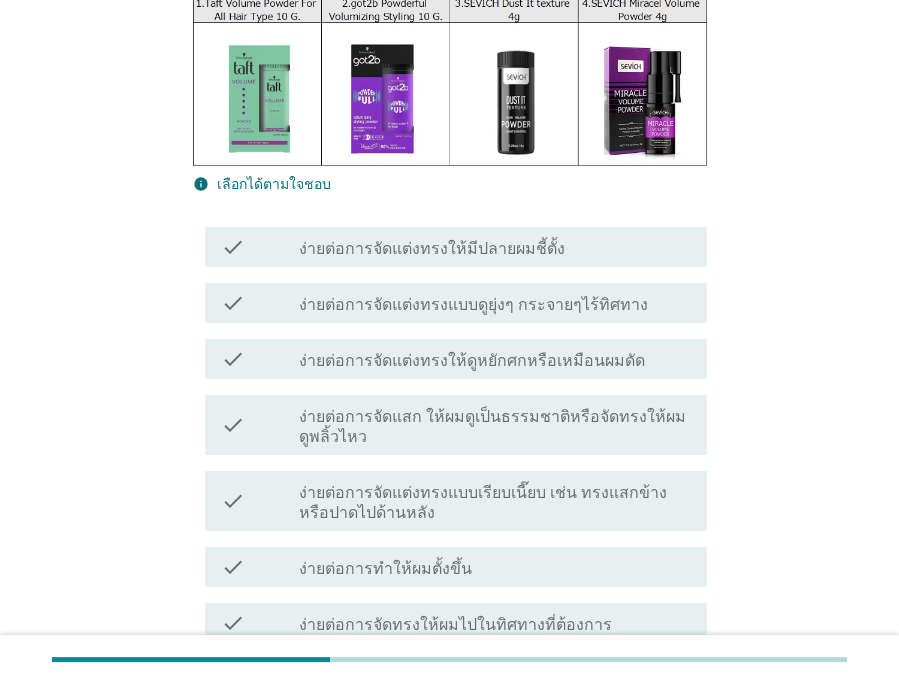 click on "ง่ายต่อการจัดแต่งทรงแบบดูยุ่งๆ กระจายๆไร้ทิศทาง" at bounding box center (473, 305) 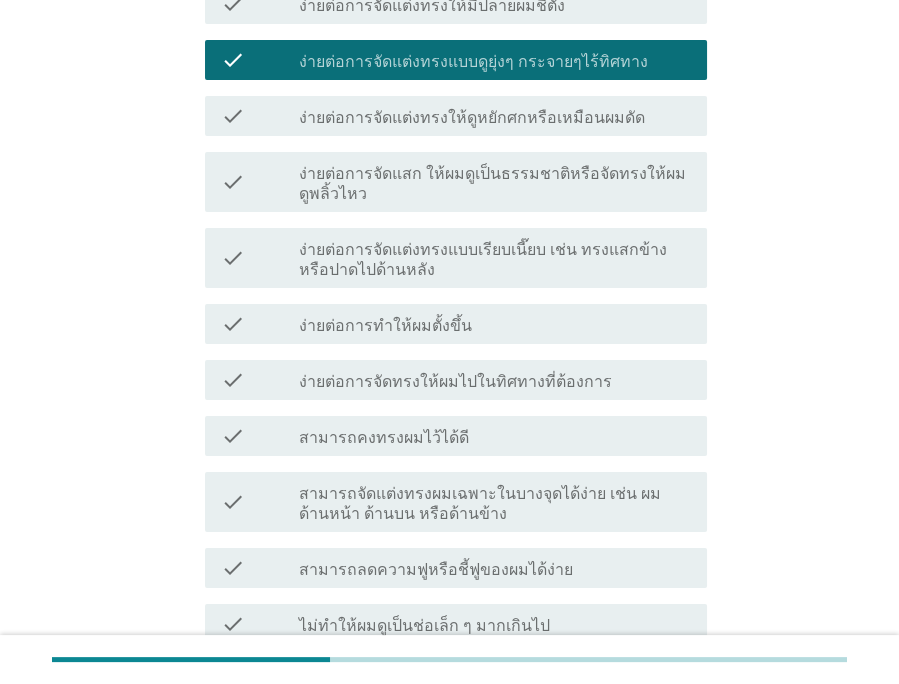 scroll, scrollTop: 714, scrollLeft: 0, axis: vertical 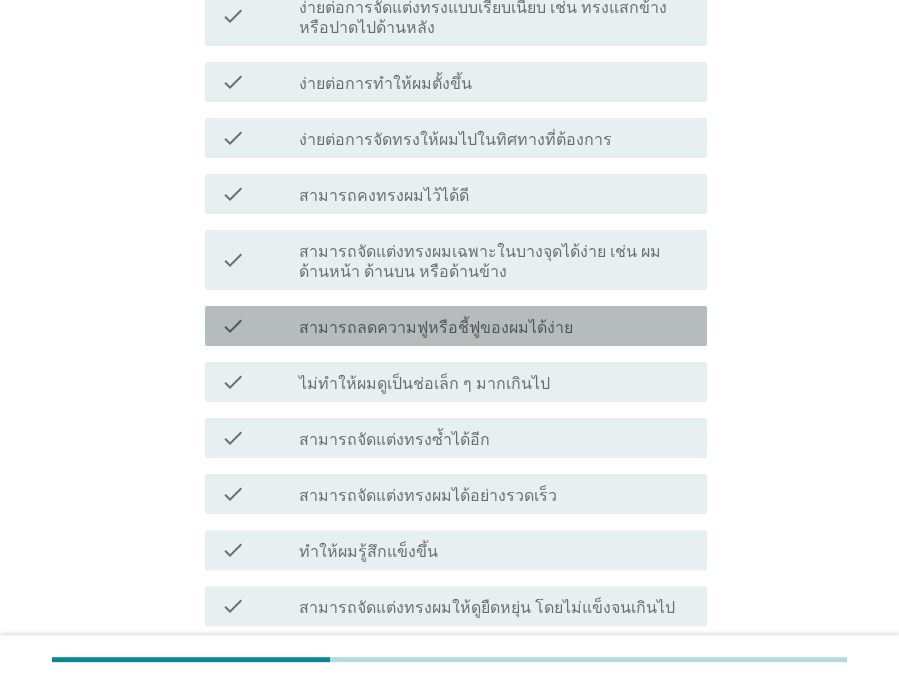 click on "check_box_outline_blank สามารถลดความฟูหรือชี้ฟูของผมได้ง่าย" at bounding box center (495, 326) 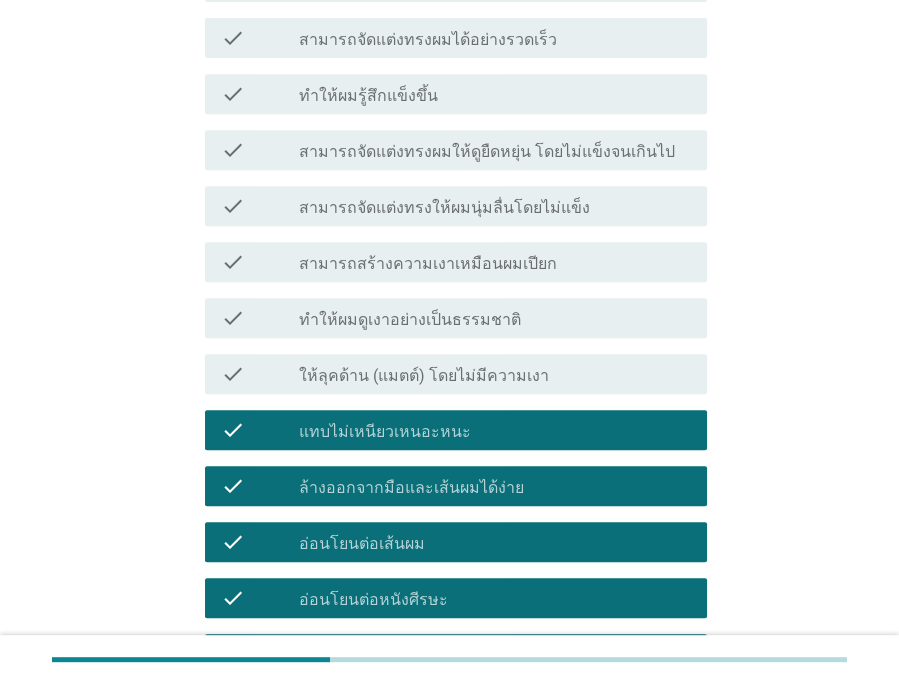 scroll, scrollTop: 1441, scrollLeft: 0, axis: vertical 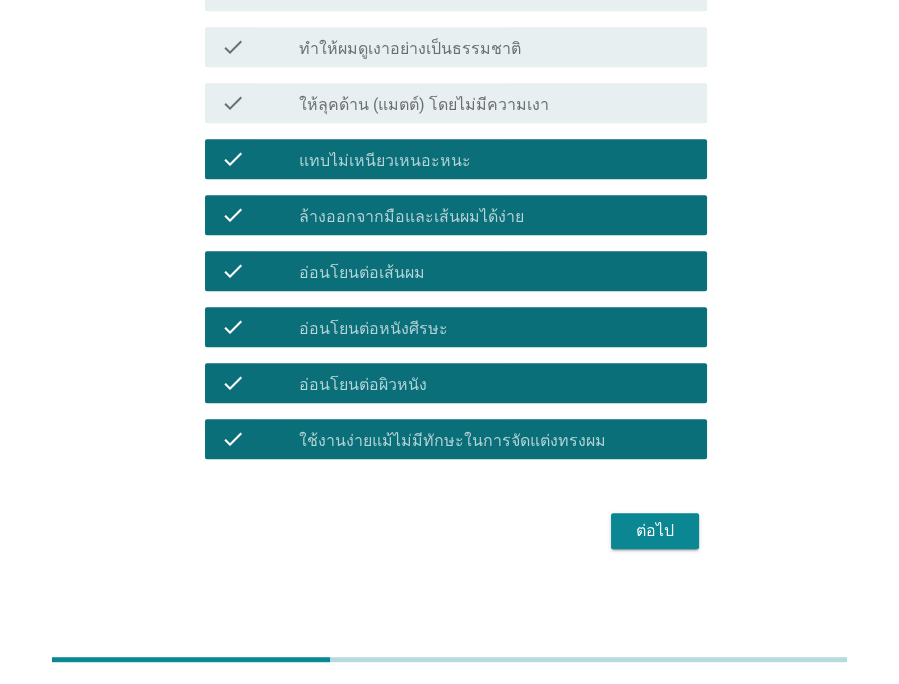 click on "ต่อไป" at bounding box center [655, 531] 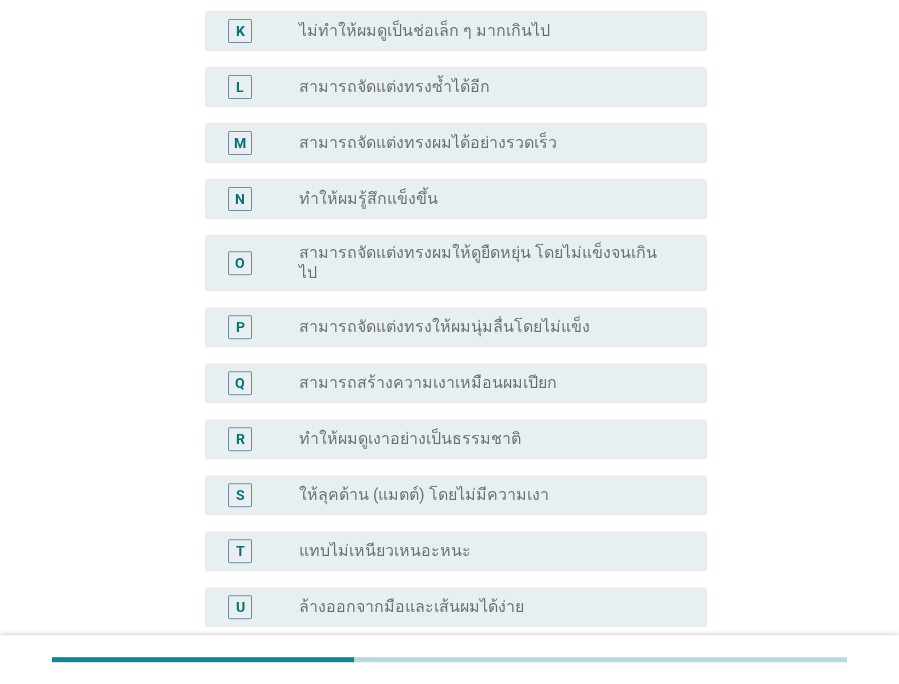 scroll, scrollTop: 1212, scrollLeft: 0, axis: vertical 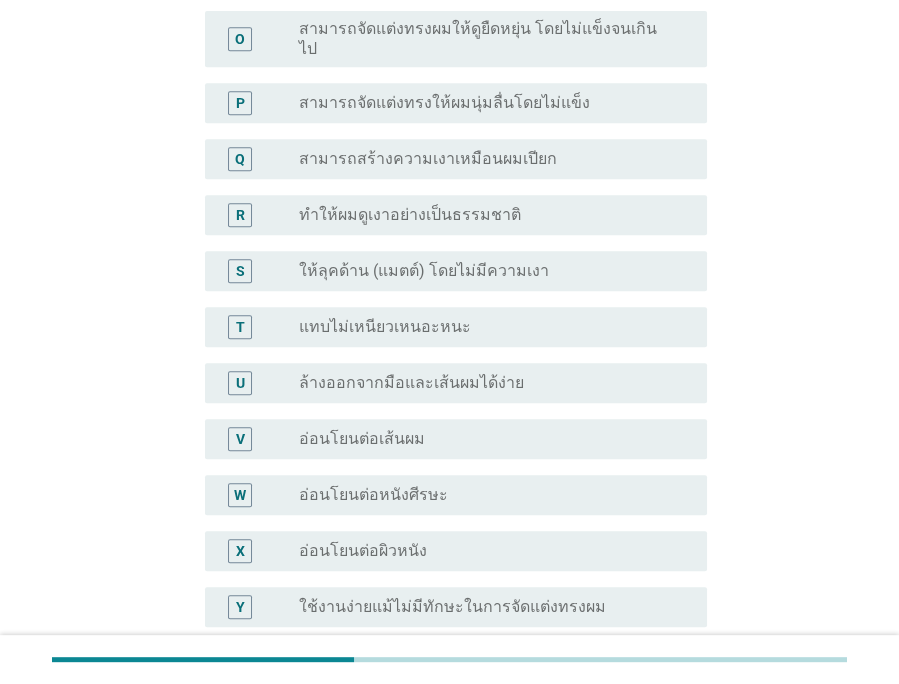 click on "ล้างออกจากมือและเส้นผมได้ง่าย" at bounding box center [411, 383] 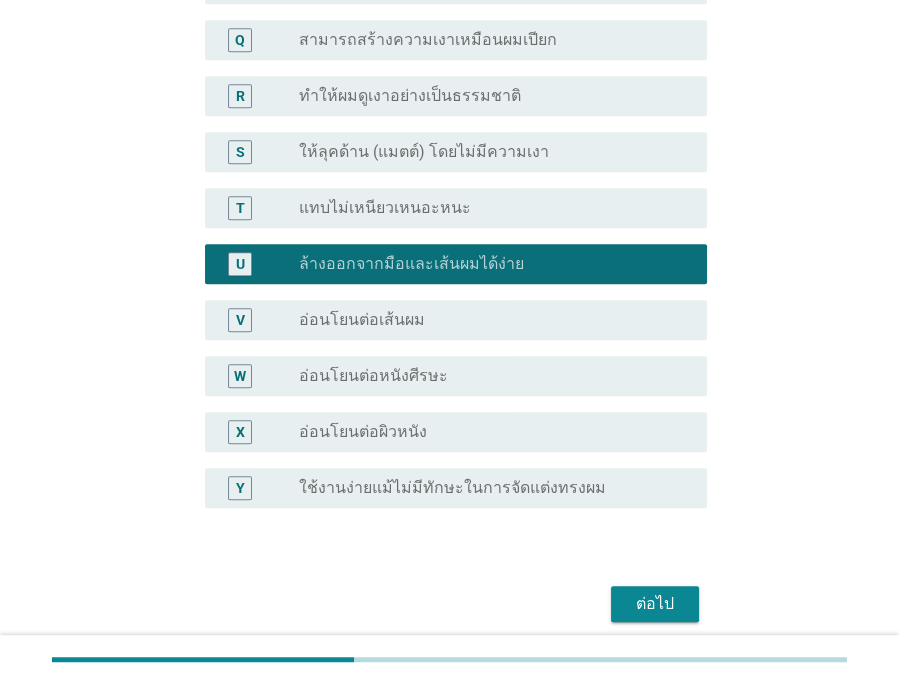 scroll, scrollTop: 1388, scrollLeft: 0, axis: vertical 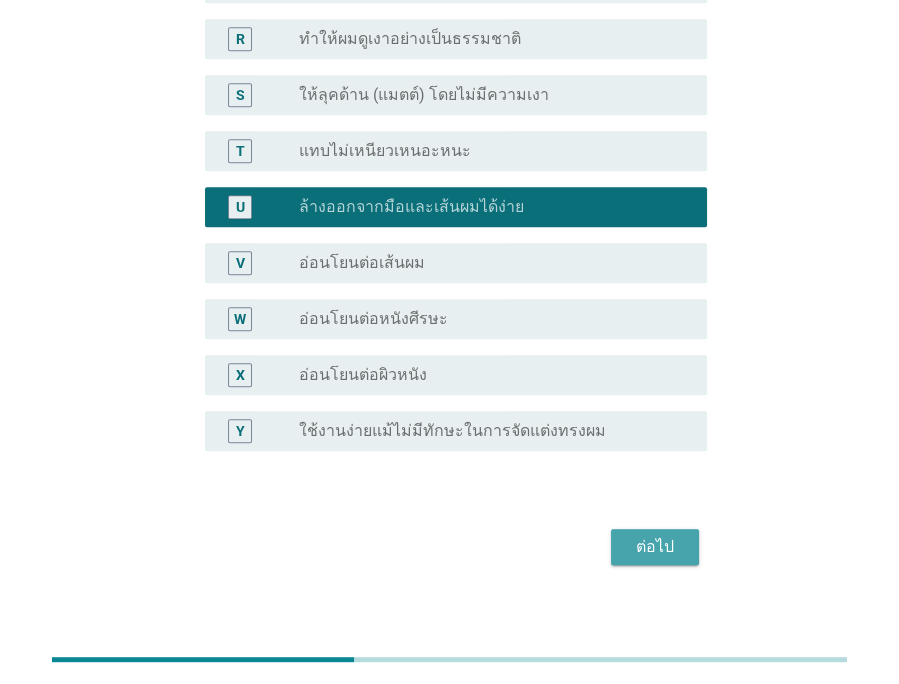 click on "ต่อไป" at bounding box center [655, 547] 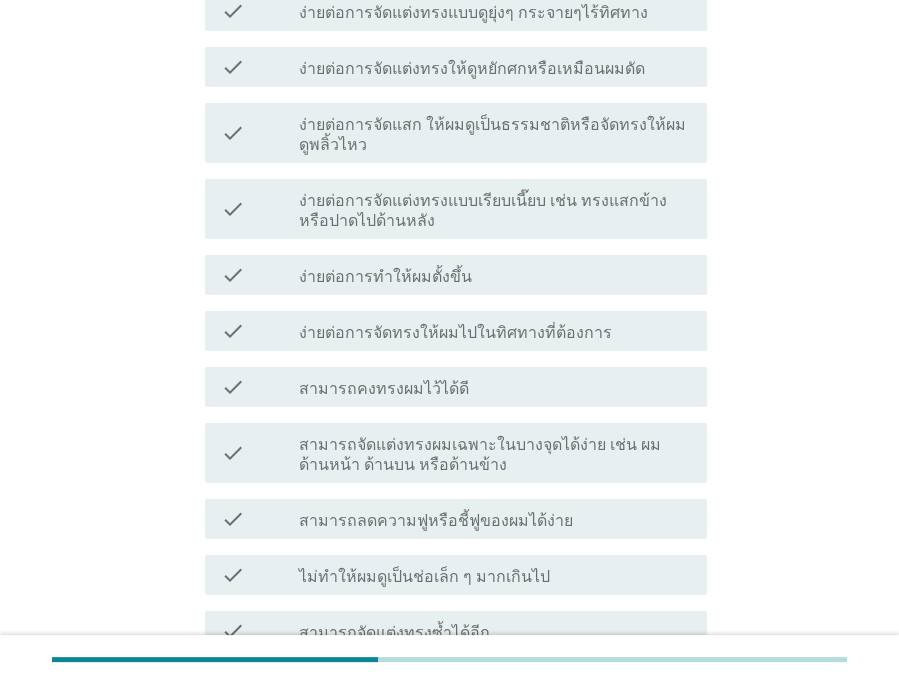 scroll, scrollTop: 727, scrollLeft: 0, axis: vertical 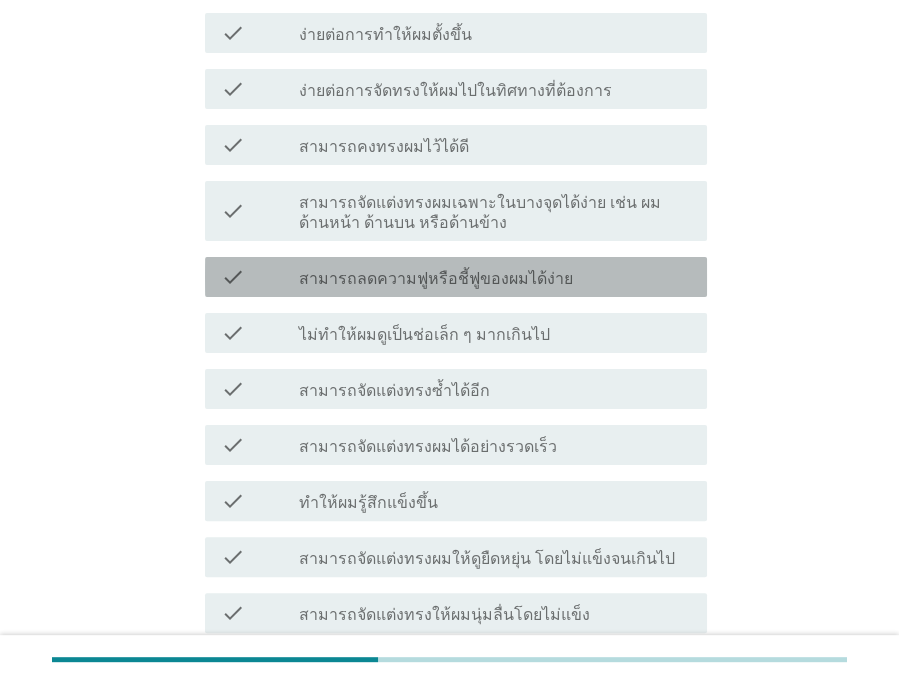 click on "check_box_outline_blank สามารถลดความฟูหรือชี้ฟูของผมได้ง่าย" at bounding box center (495, 277) 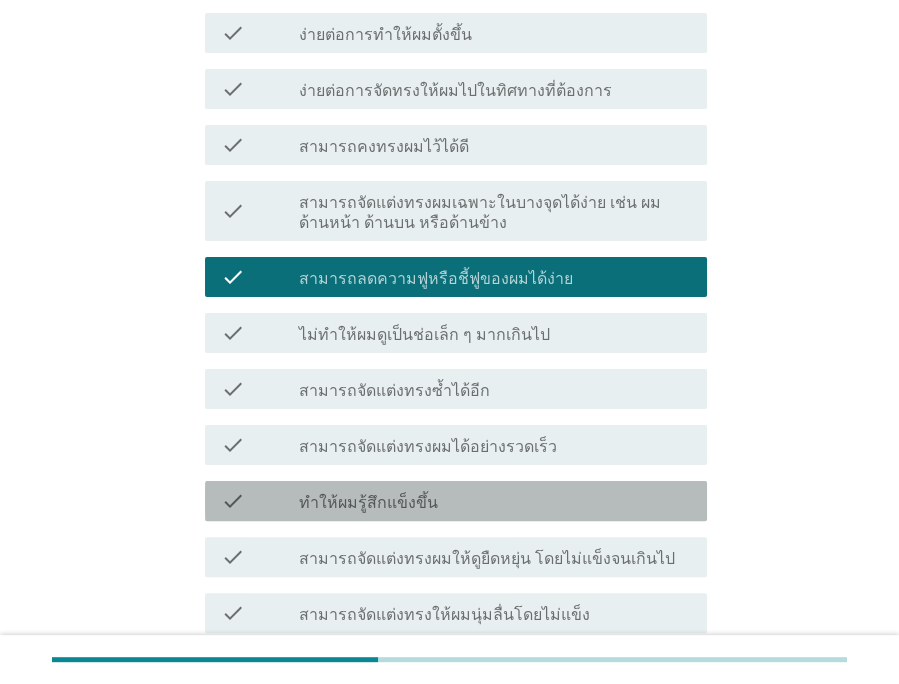 click on "check     check_box_outline_blank ทำให้ผมรู้สึกแข็งขึ้น" at bounding box center [456, 501] 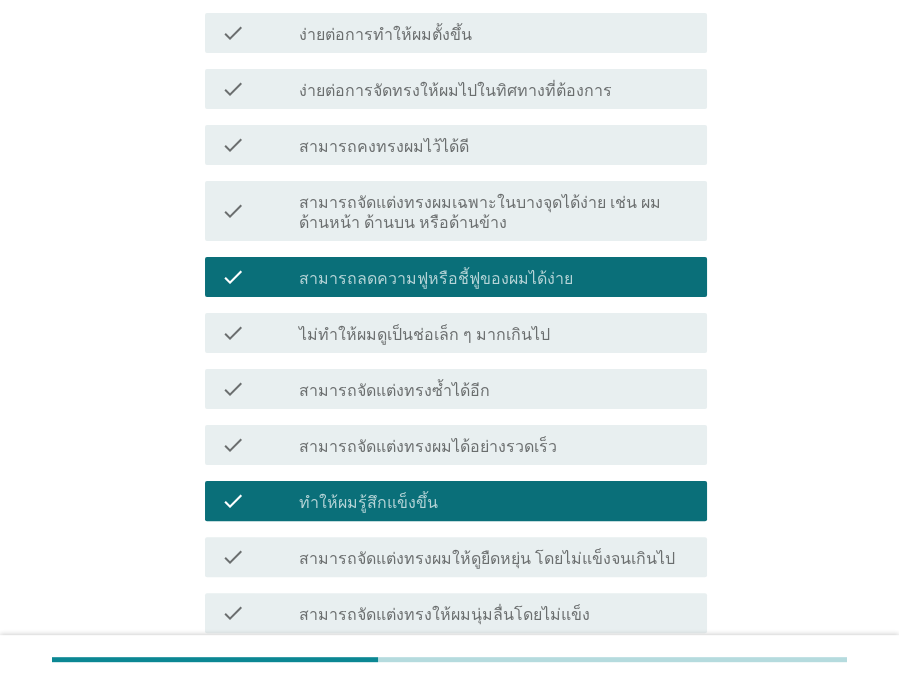 click on "check_box_outline_blank ทำให้ผมรู้สึกแข็งขึ้น" at bounding box center (495, 501) 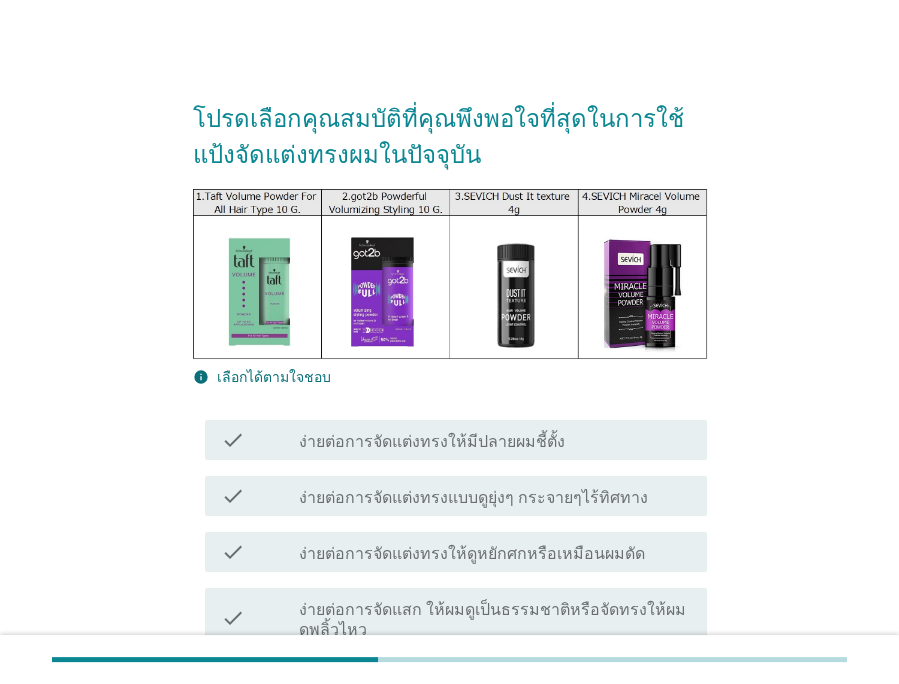 scroll, scrollTop: 242, scrollLeft: 0, axis: vertical 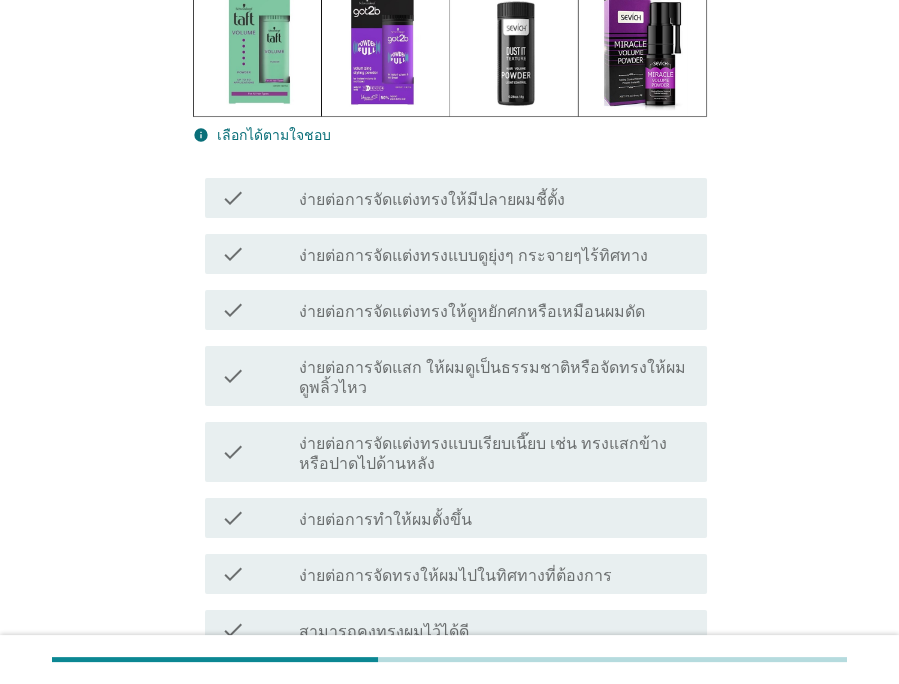 click on "ง่ายต่อการจัดแต่งทรงแบบดูยุ่งๆ กระจายๆไร้ทิศทาง" at bounding box center [473, 256] 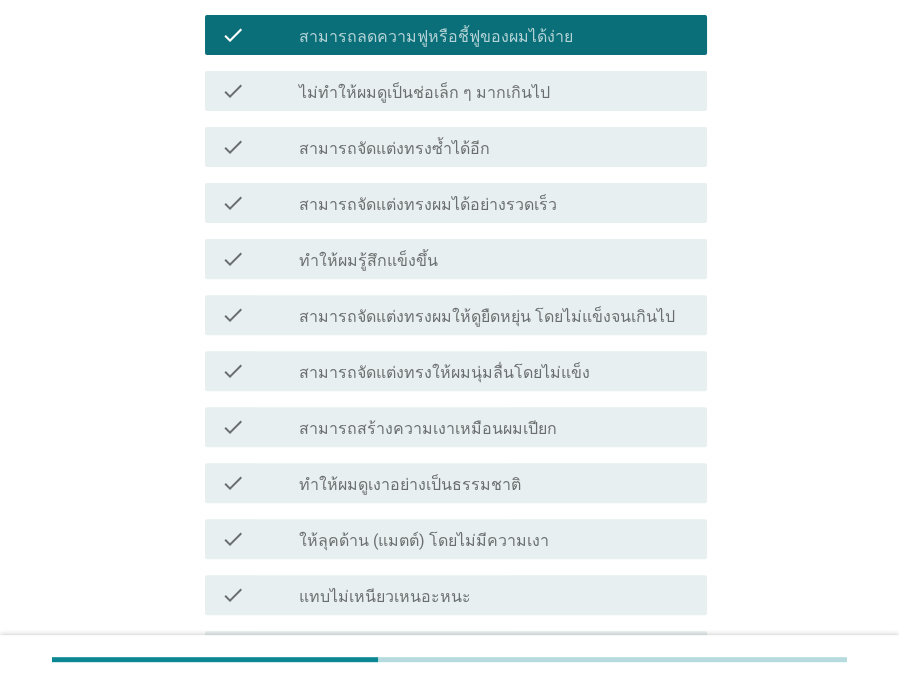 scroll, scrollTop: 1212, scrollLeft: 0, axis: vertical 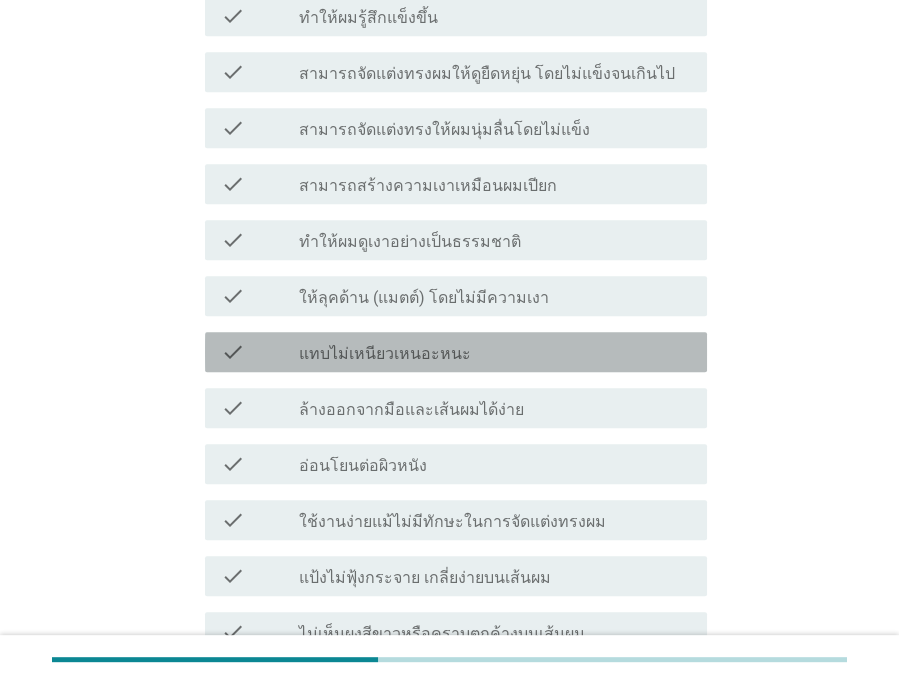 click on "check_box_outline_blank แทบไม่เหนียวเหนอะหนะ" at bounding box center (495, 352) 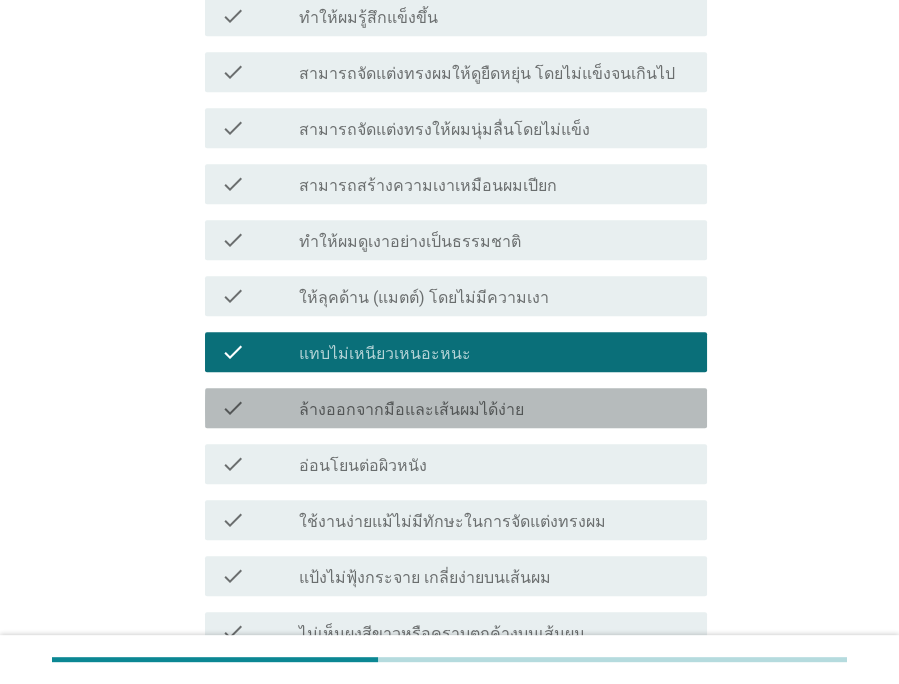 click on "check     check_box_outline_blank ล้างออกจากมือและเส้นผมได้ง่าย" at bounding box center (456, 408) 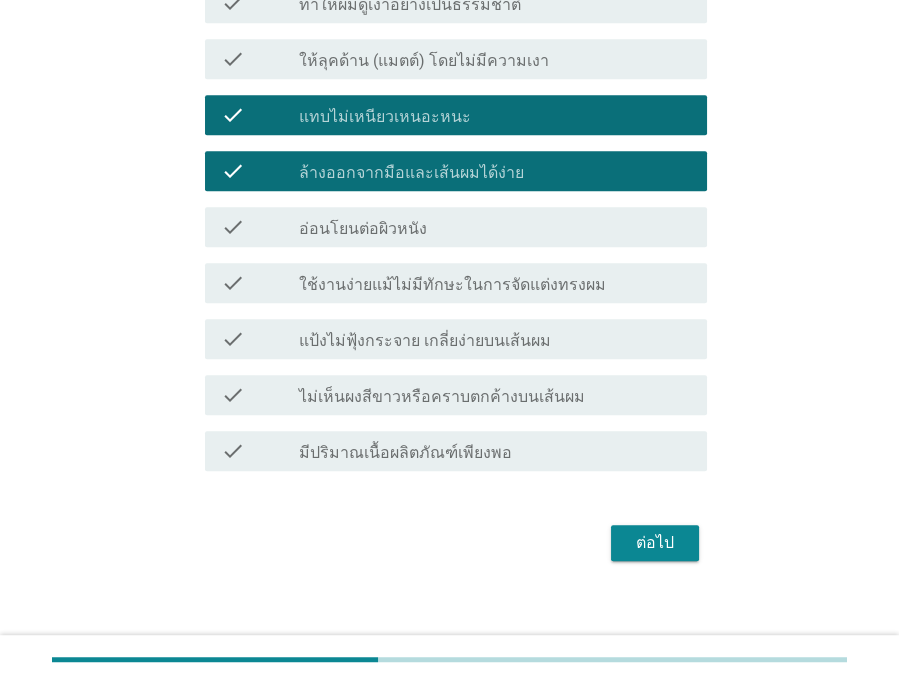 scroll, scrollTop: 1454, scrollLeft: 0, axis: vertical 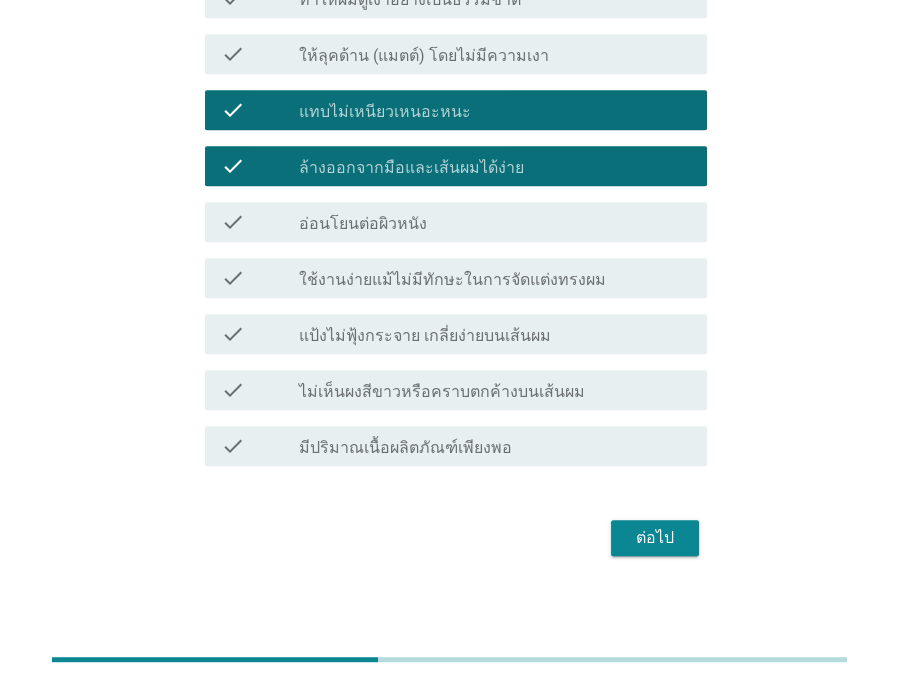 click on "check_box_outline_blank แป้งไม่ฟุ้งกระจาย เกลี่ยง่ายบนเส้นผม" at bounding box center (495, 334) 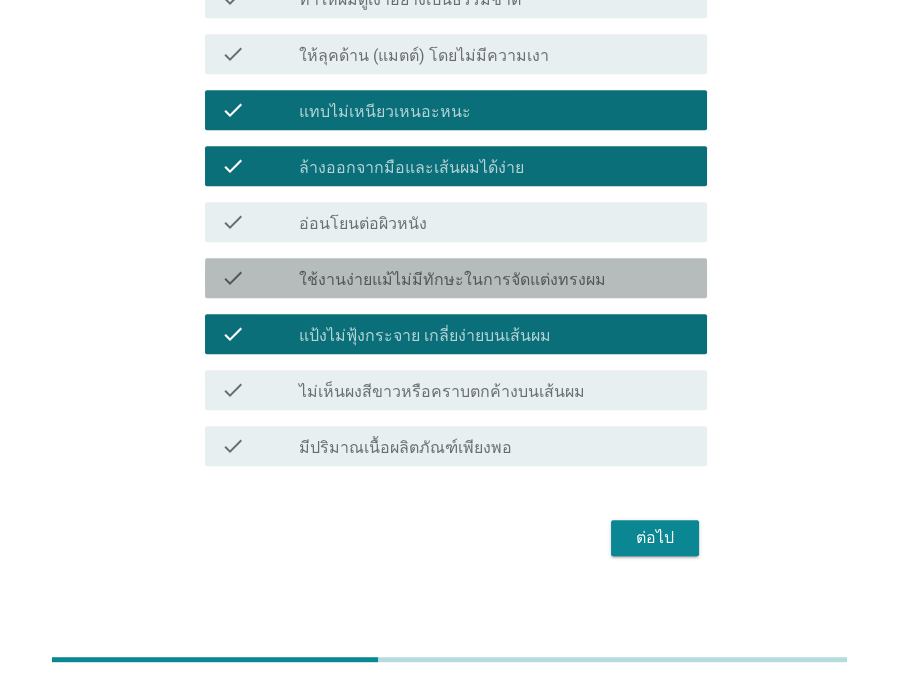 click on "check     check_box_outline_blank ใช้งานง่ายแม้ไม่มีทักษะในการจัดแต่งทรงผม" at bounding box center [456, 278] 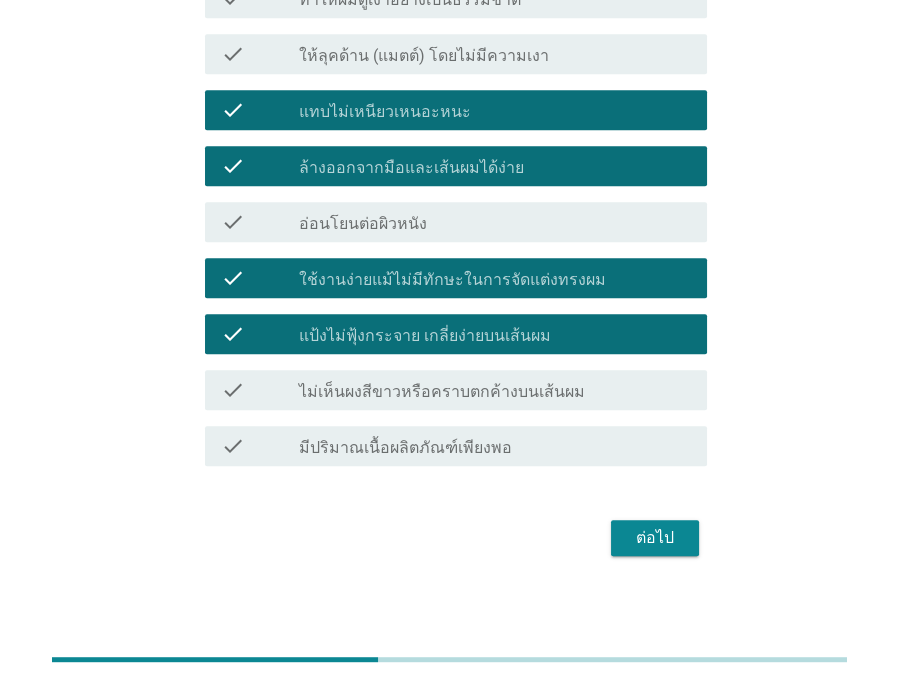 click on "check_box_outline_blank ไม่เห็นผงสีขาวหรือคราบตกค้างบนเส้นผม" at bounding box center [495, 390] 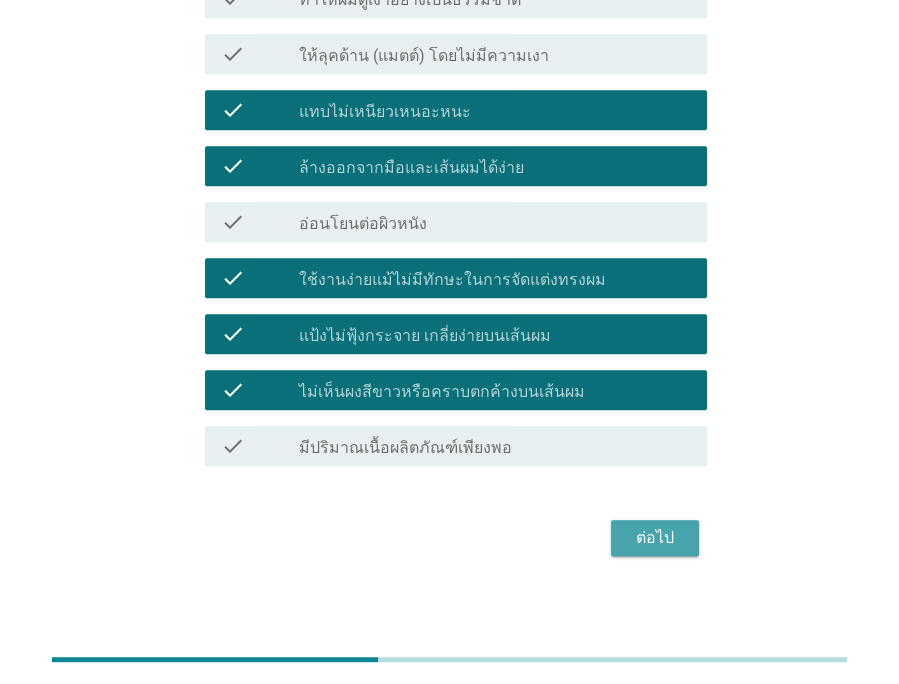 click on "ต่อไป" at bounding box center [655, 538] 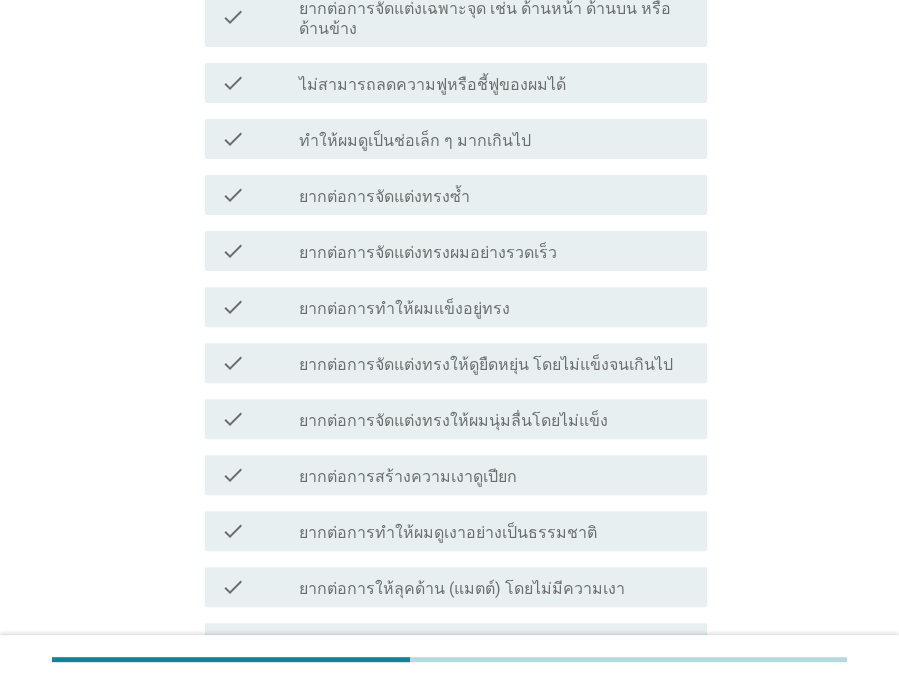 scroll, scrollTop: 969, scrollLeft: 0, axis: vertical 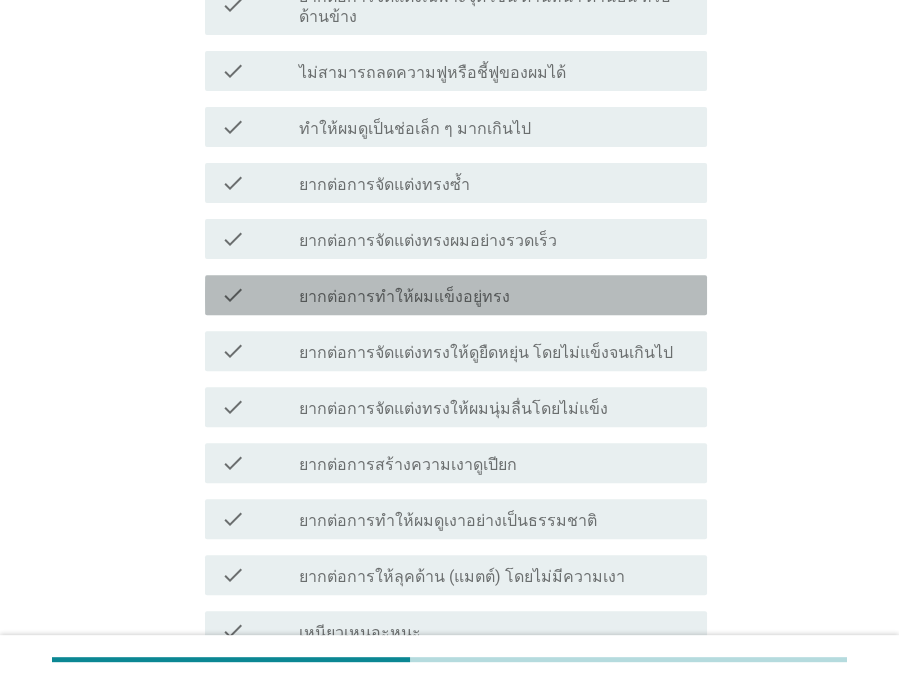 click on "check_box_outline_blank ยากต่อการทำให้ผมแข็งอยู่ทรง" at bounding box center [495, 295] 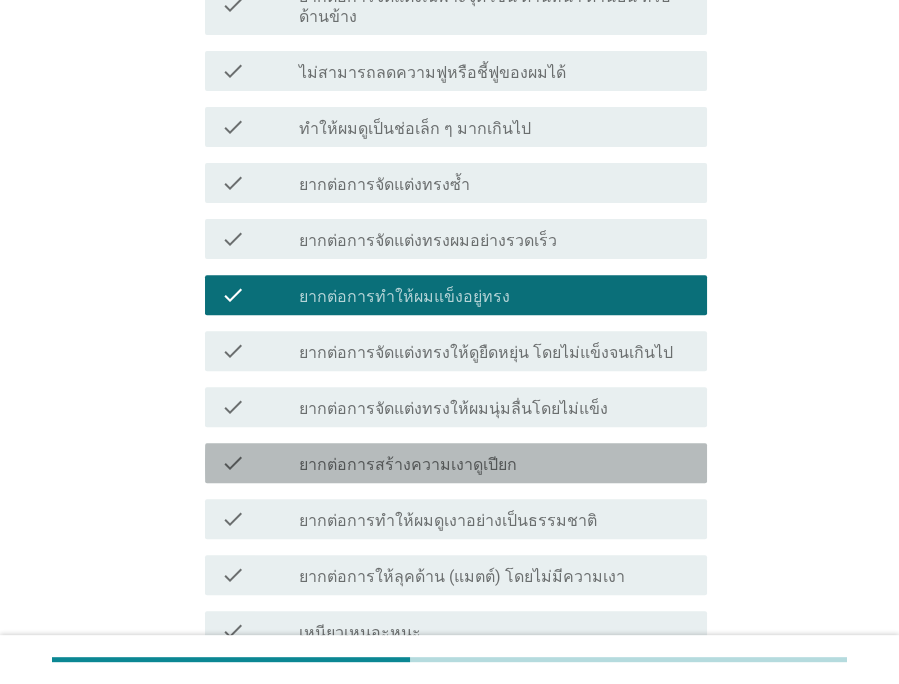 click on "check_box_outline_blank ยากต่อการสร้างความเงาดูเปียก" at bounding box center (495, 463) 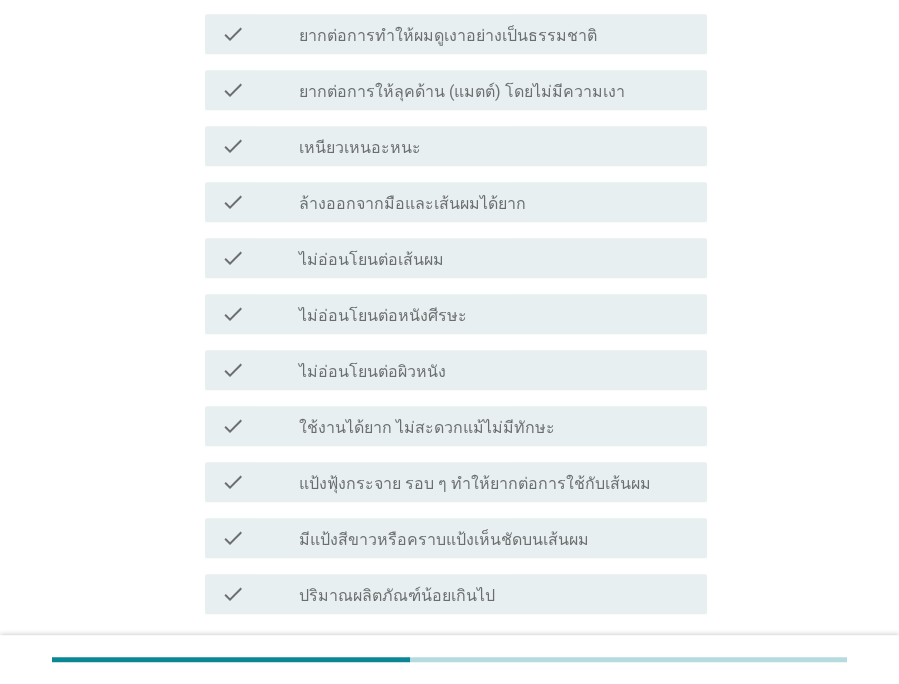 scroll, scrollTop: 1609, scrollLeft: 0, axis: vertical 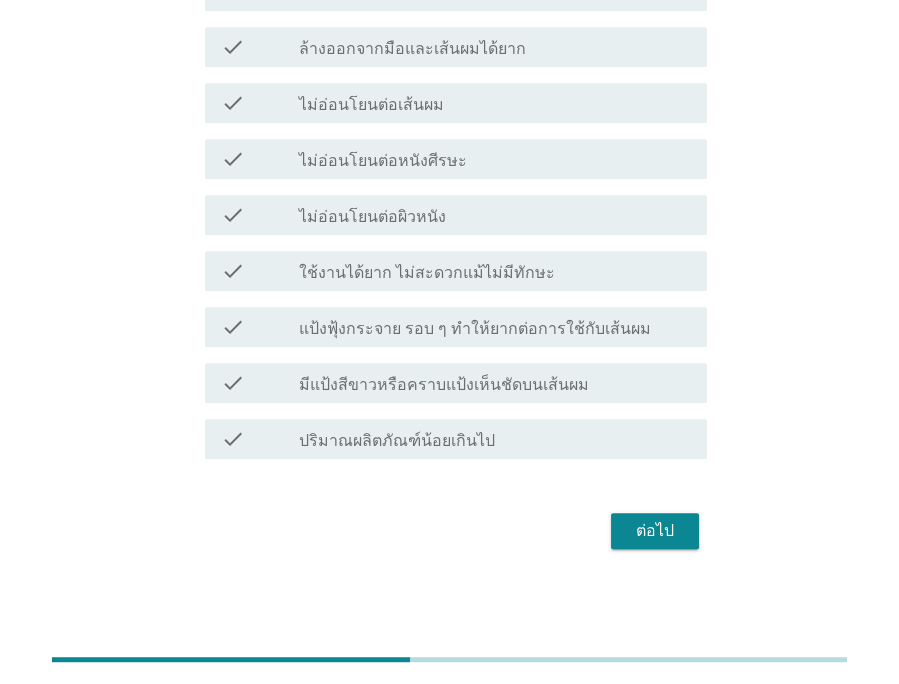 click on "ต่อไป" at bounding box center (655, 531) 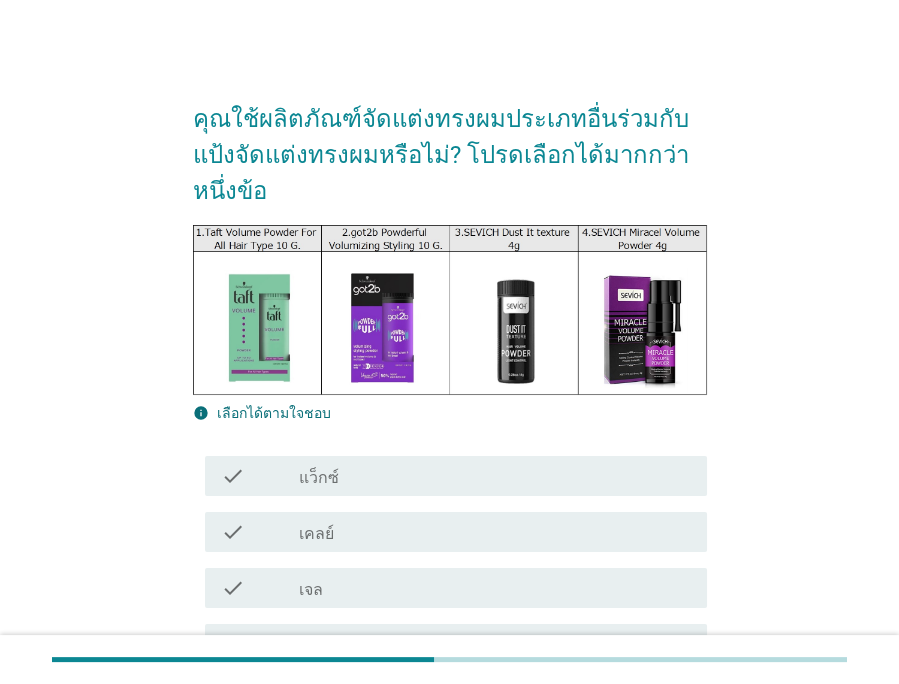 scroll, scrollTop: 242, scrollLeft: 0, axis: vertical 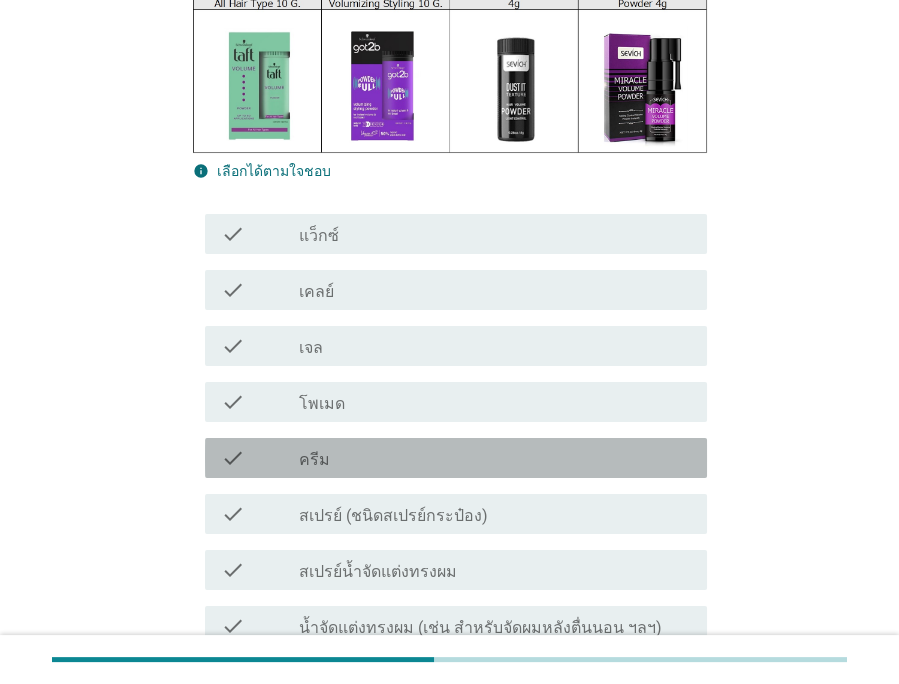 click on "check_box_outline_blank ครีม" at bounding box center (495, 458) 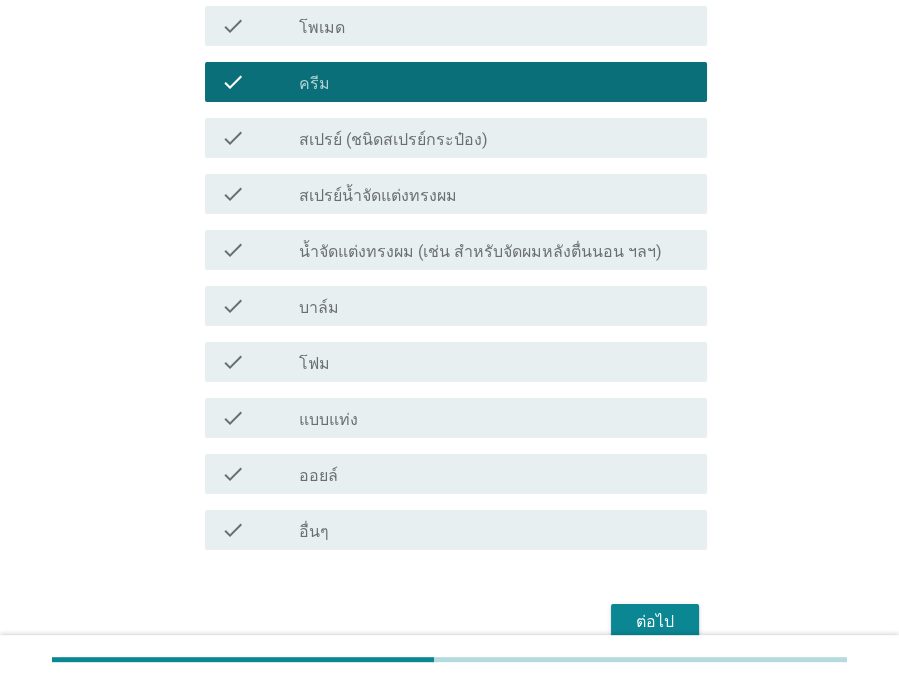 scroll, scrollTop: 673, scrollLeft: 0, axis: vertical 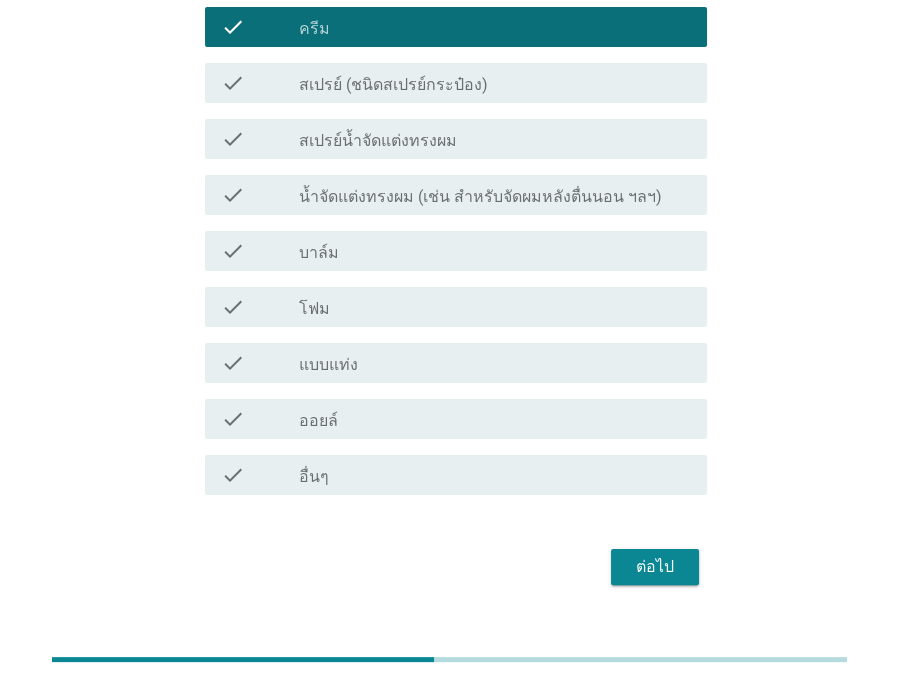 click on "check_box_outline_blank ออยล์" at bounding box center (495, 419) 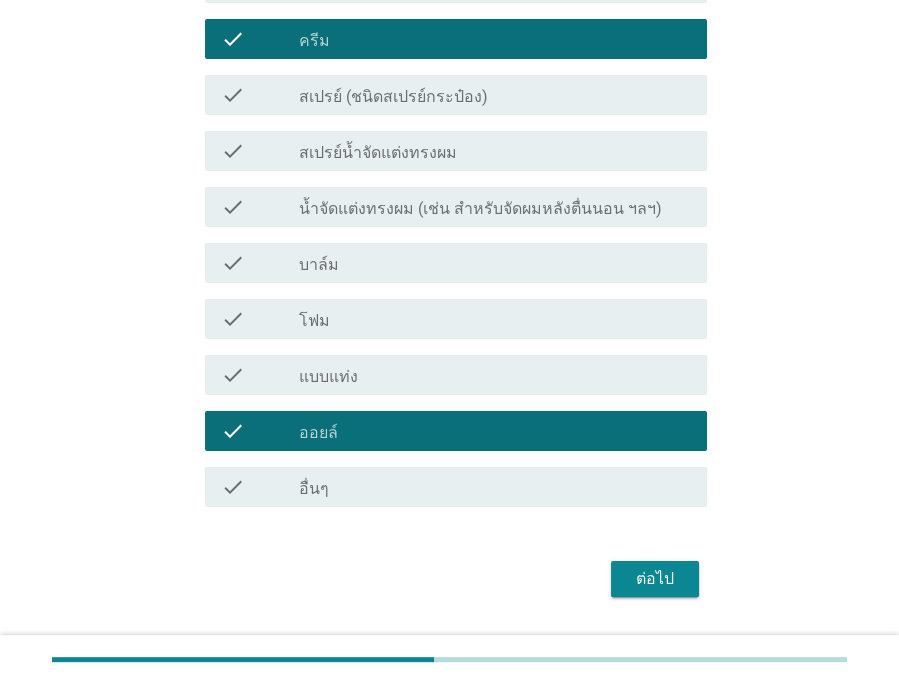 scroll, scrollTop: 673, scrollLeft: 0, axis: vertical 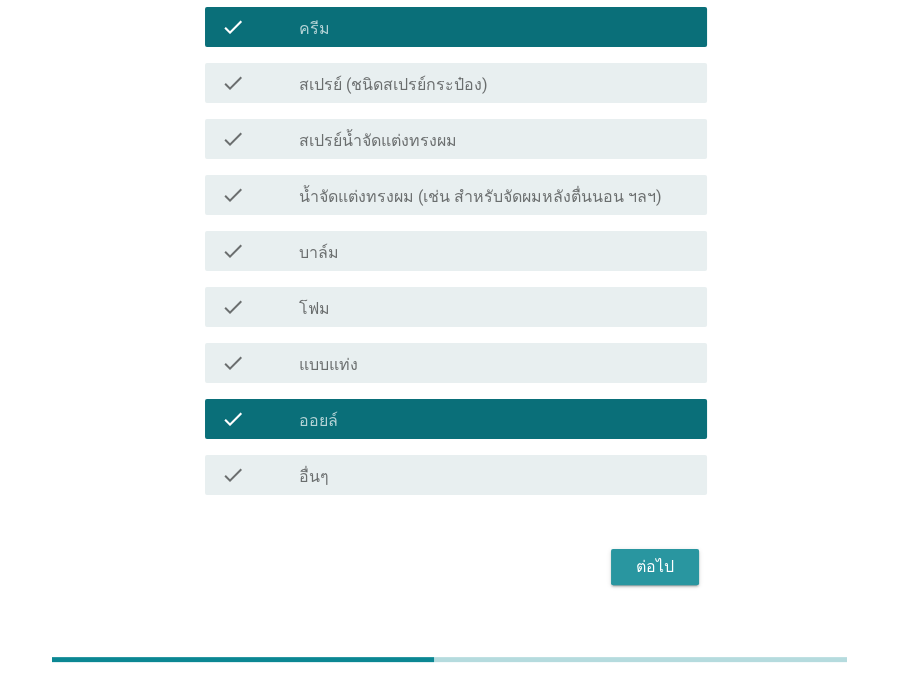 click on "ต่อไป" at bounding box center [655, 567] 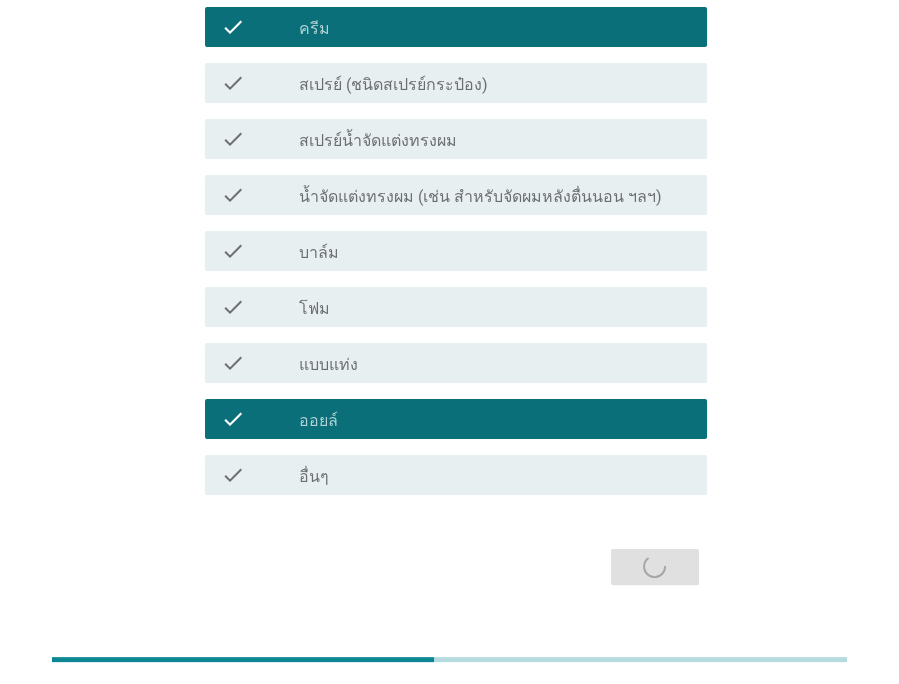 scroll, scrollTop: 0, scrollLeft: 0, axis: both 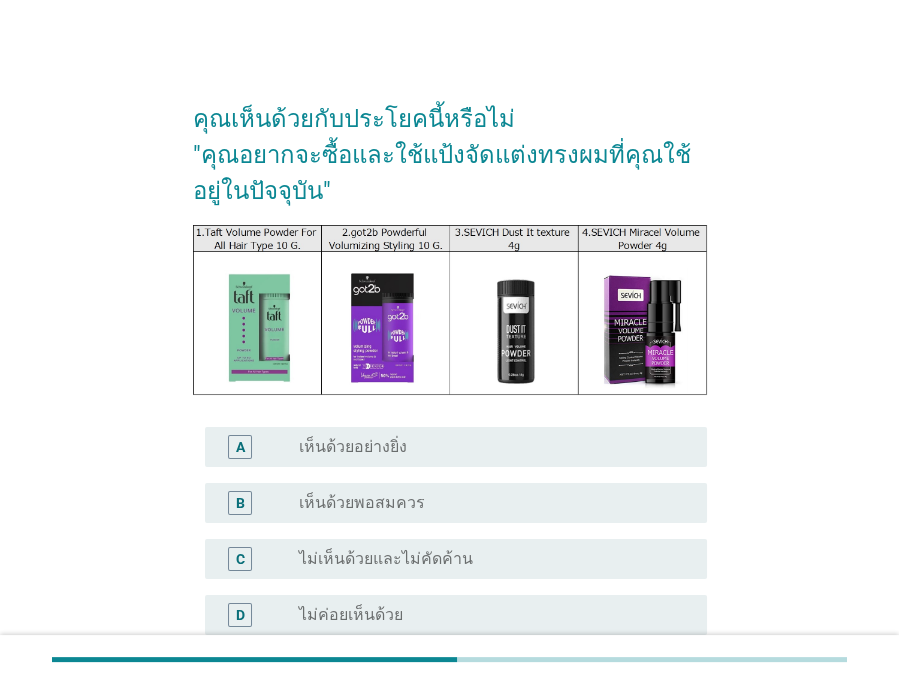 click on "เห็นด้วยพอสมควร" at bounding box center [362, 503] 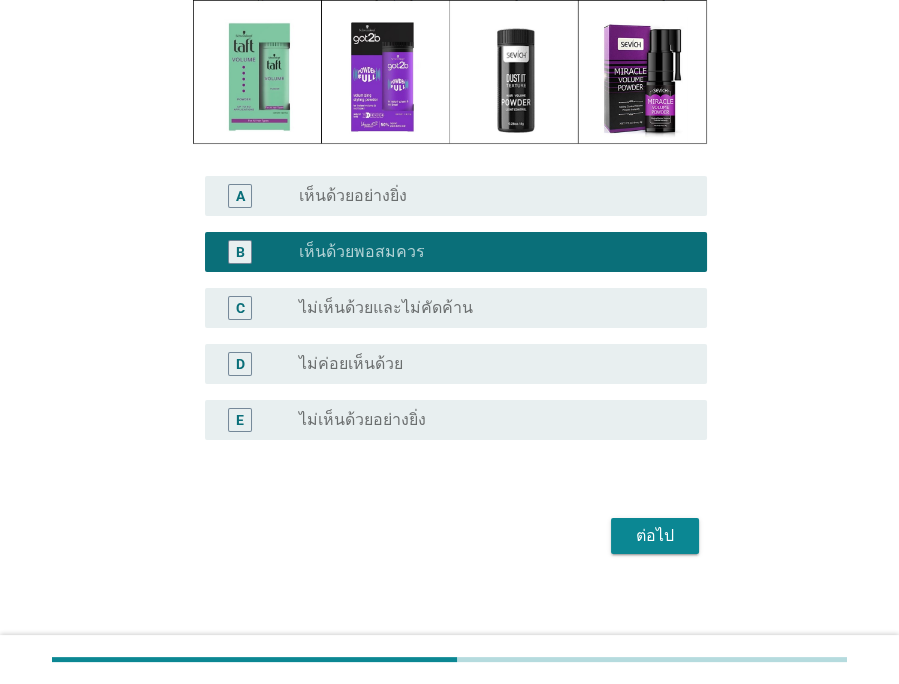 scroll, scrollTop: 256, scrollLeft: 0, axis: vertical 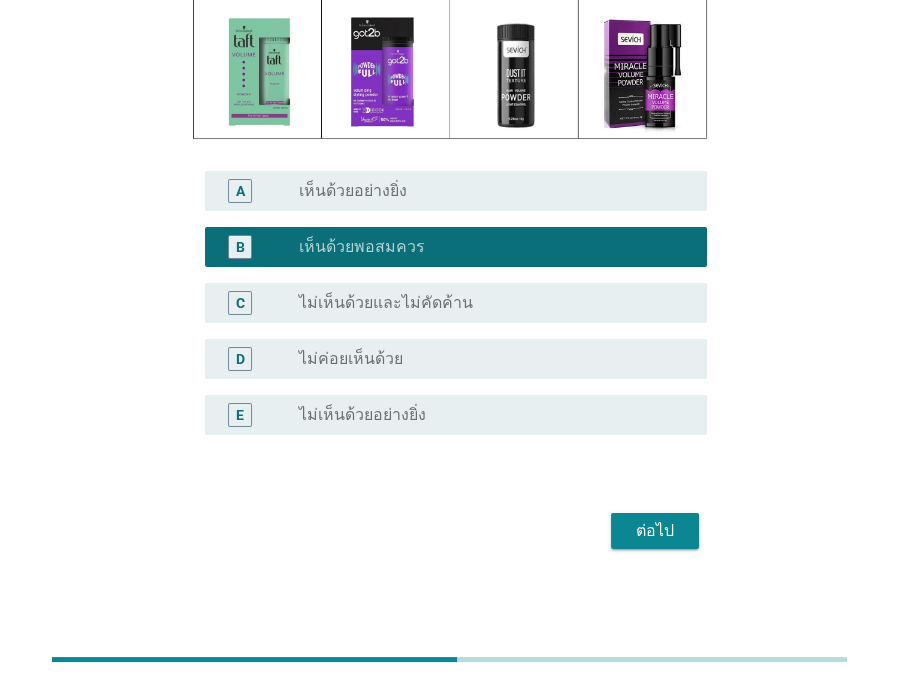 click on "ต่อไป" at bounding box center [655, 531] 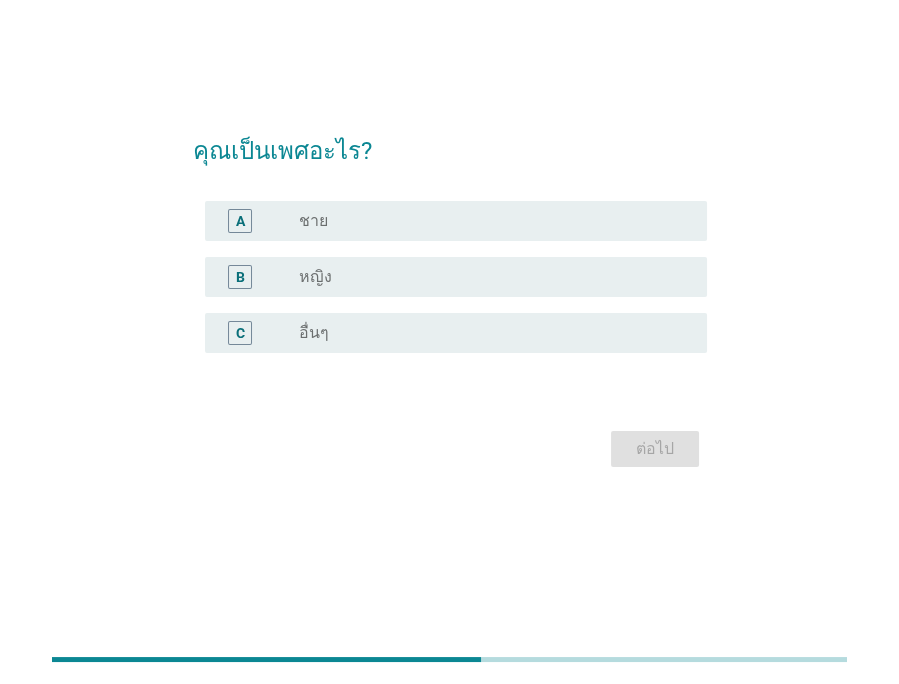 scroll, scrollTop: 0, scrollLeft: 0, axis: both 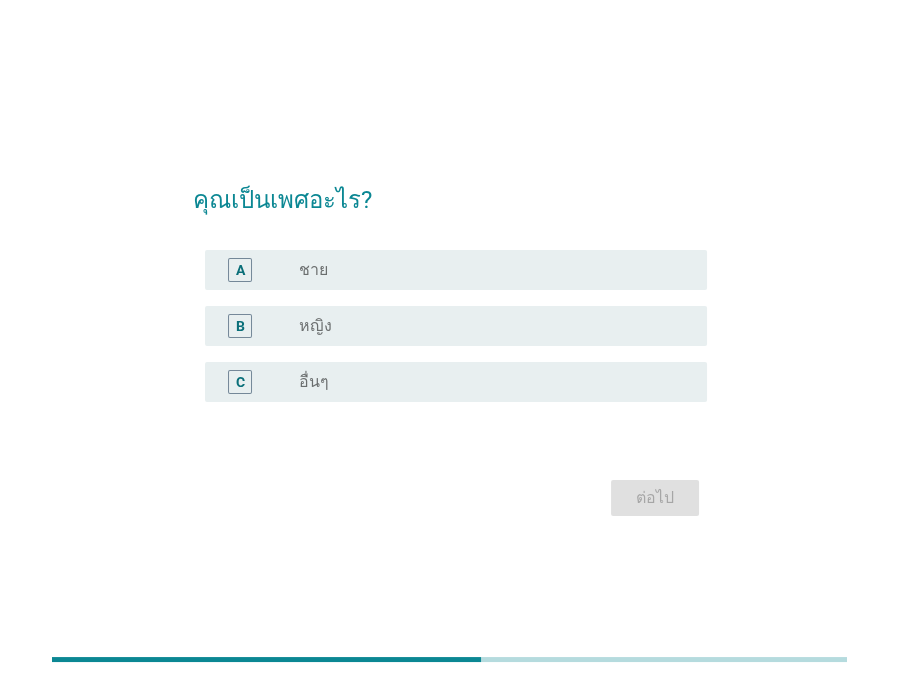 click on "radio_button_unchecked หญิง" at bounding box center (487, 326) 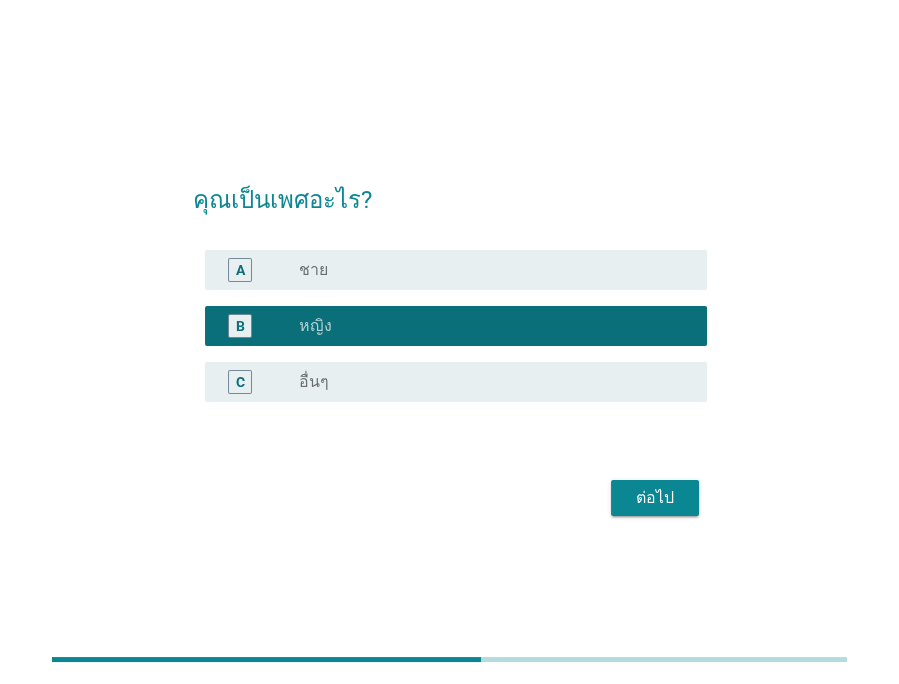 click on "ต่อไป" at bounding box center (655, 498) 